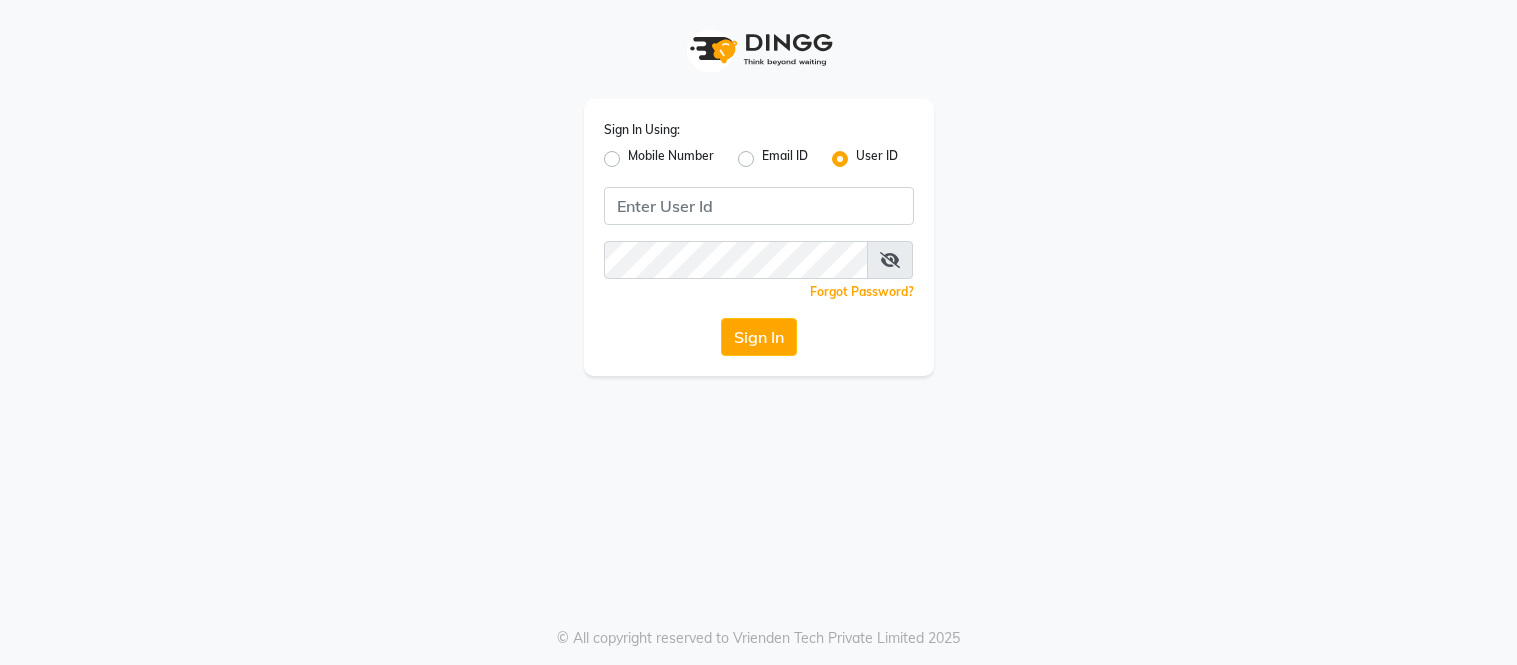 scroll, scrollTop: 0, scrollLeft: 0, axis: both 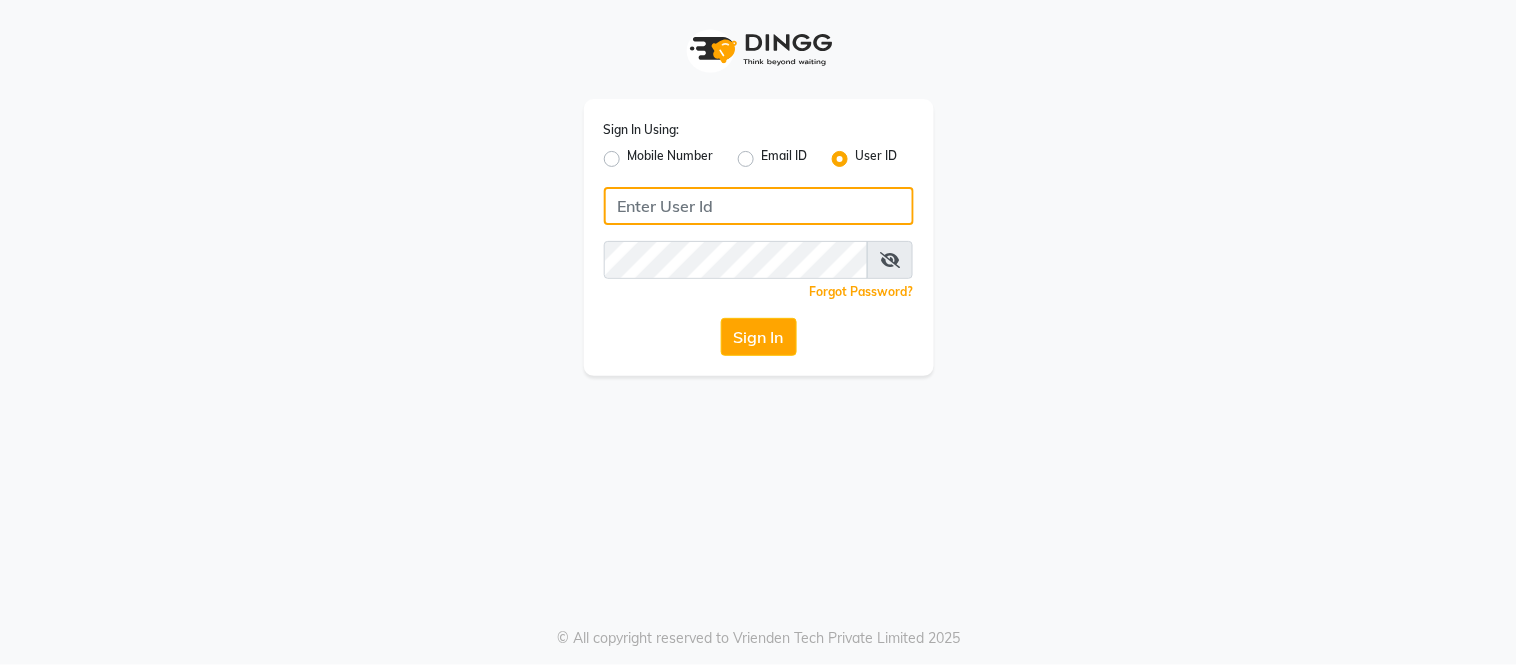 type on "[ID]" 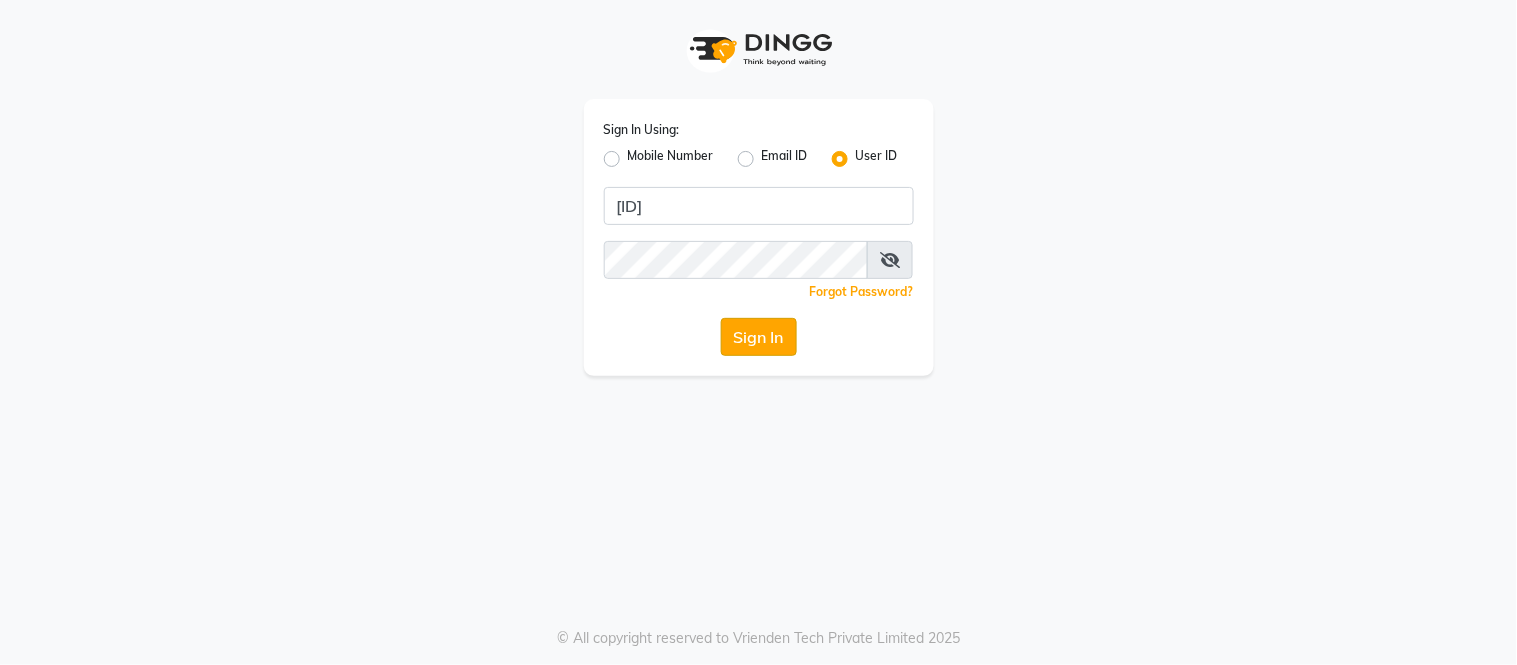 drag, startPoint x: 0, startPoint y: 0, endPoint x: 752, endPoint y: 337, distance: 824.05884 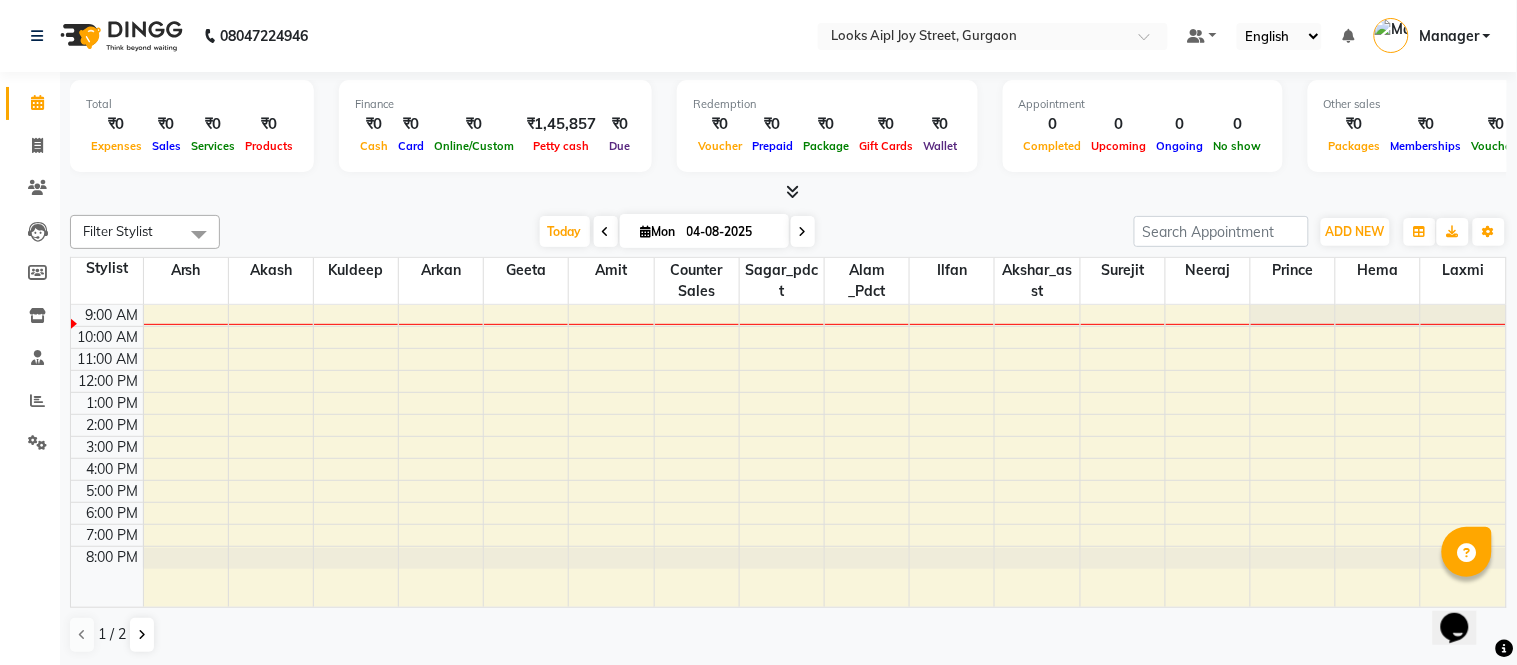 scroll, scrollTop: 0, scrollLeft: 0, axis: both 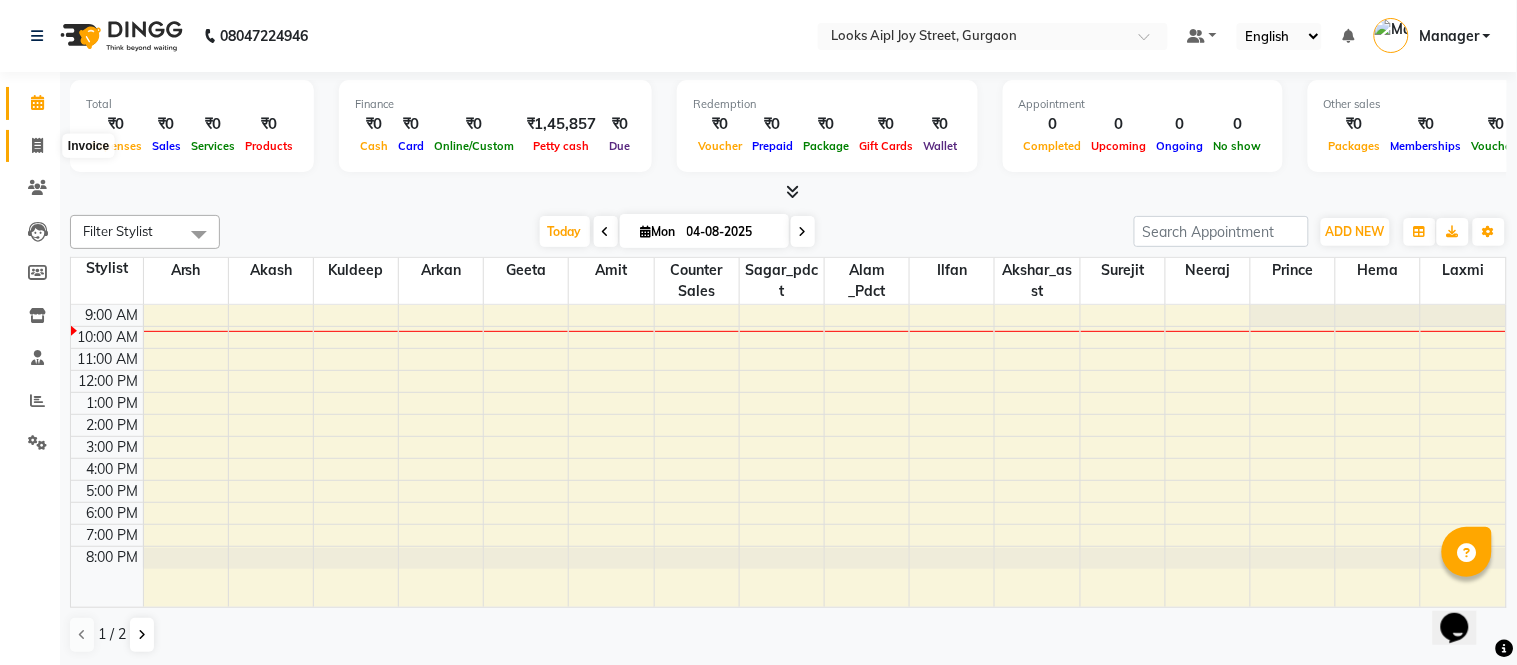 click 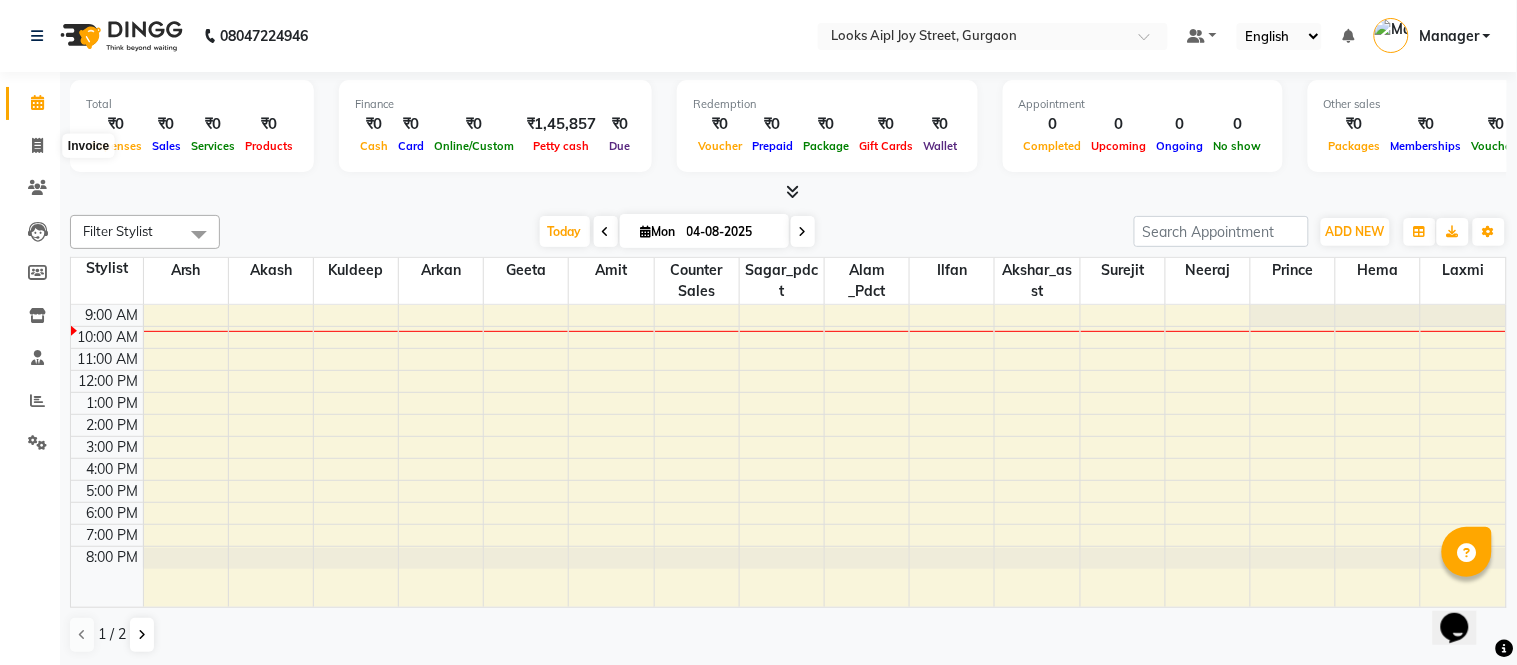 select on "service" 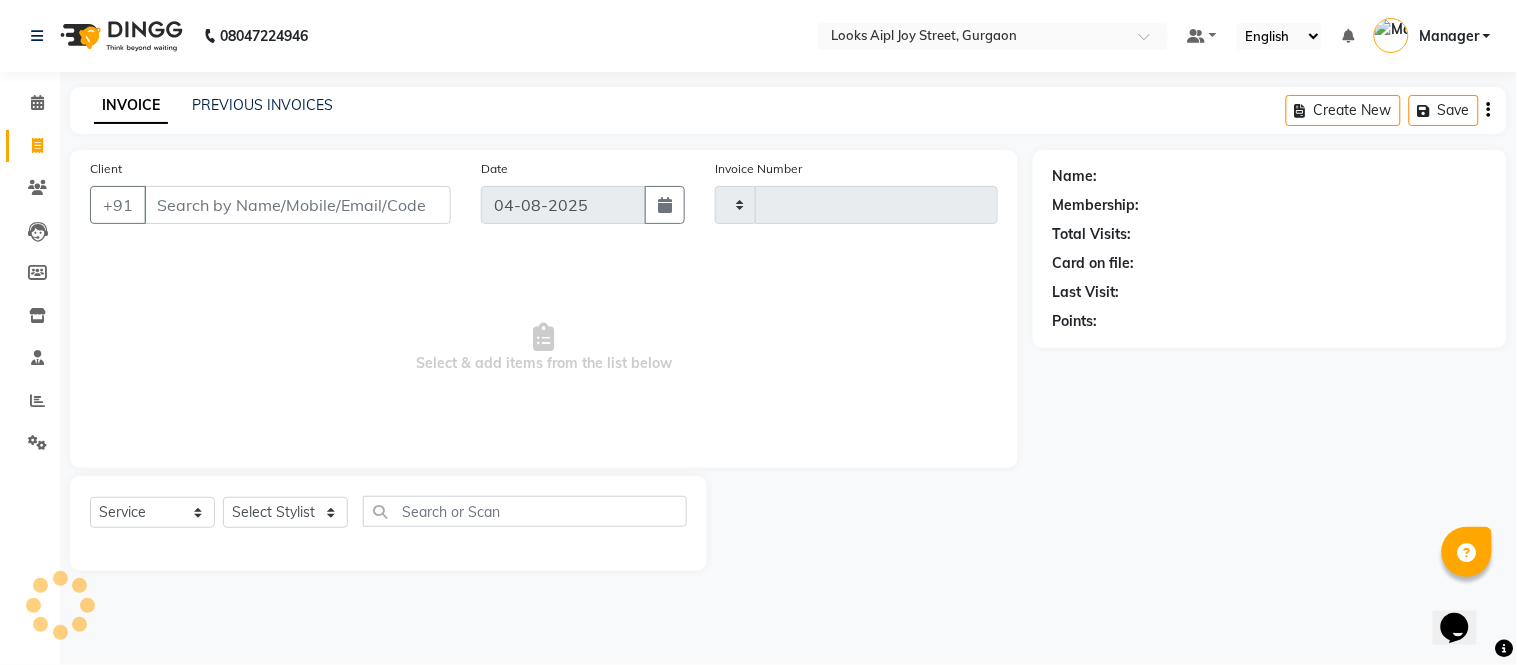 type on "5899" 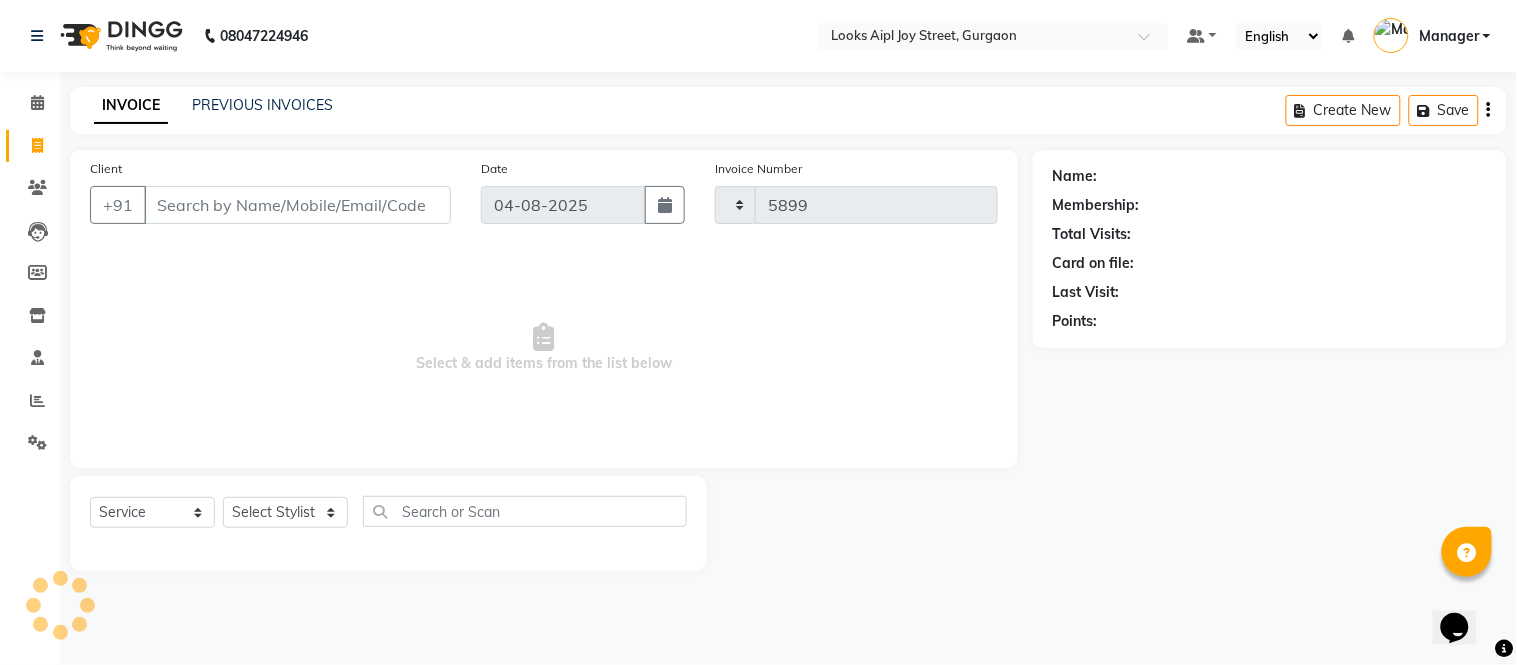 select on "6047" 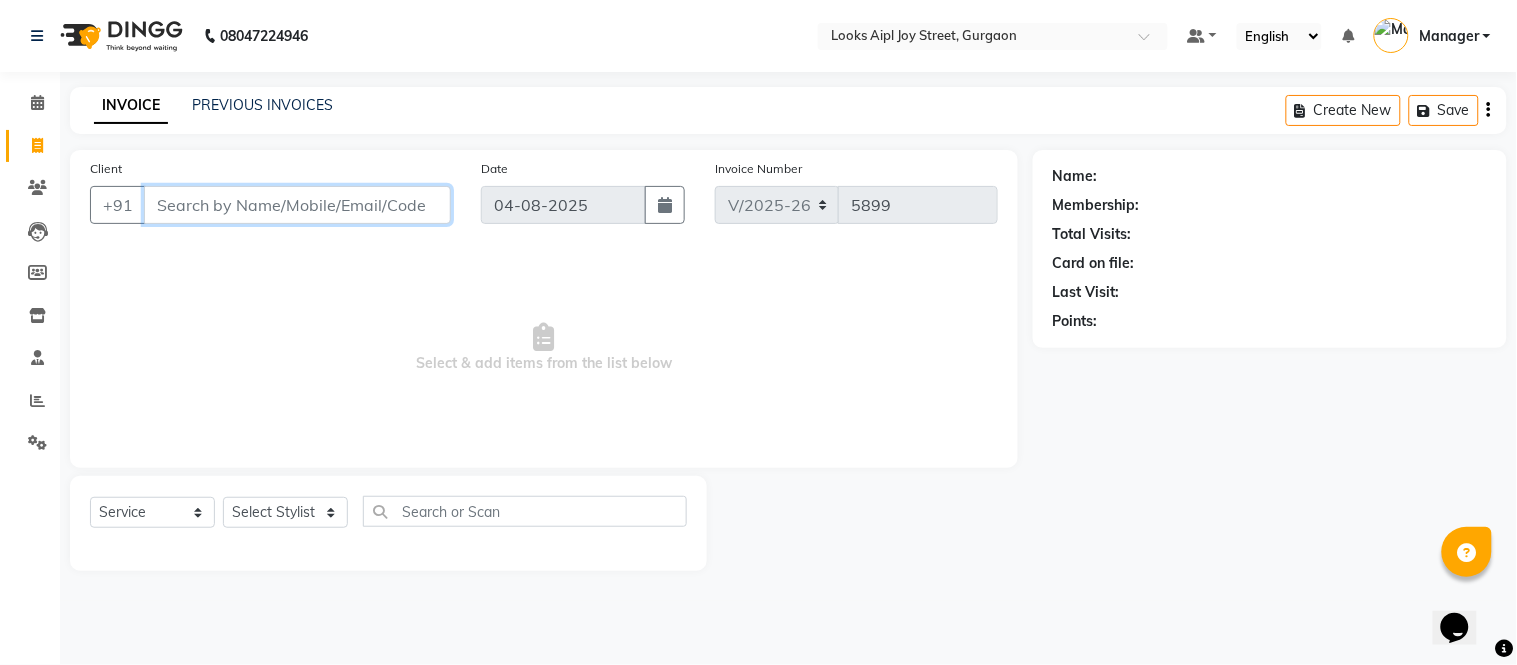 click on "Client" at bounding box center (297, 205) 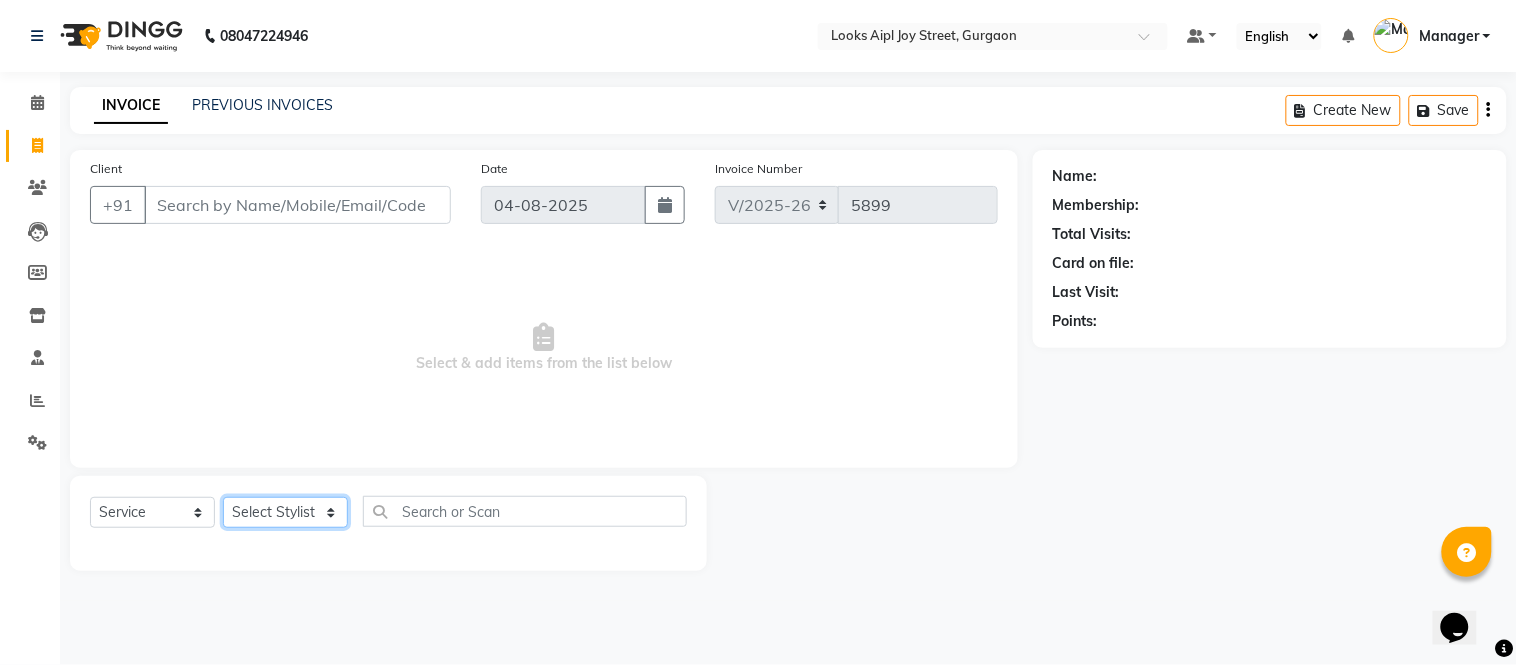 click on "Select Stylist Akash Akshar_asst Alam _Pdct Amit Arkan Arsh Counter Sales Geeta Hema ilfan Kuldeep Laxmi Manager Neeraj Prince sagar_pdct Surejit Vijay Zakir_pdct" 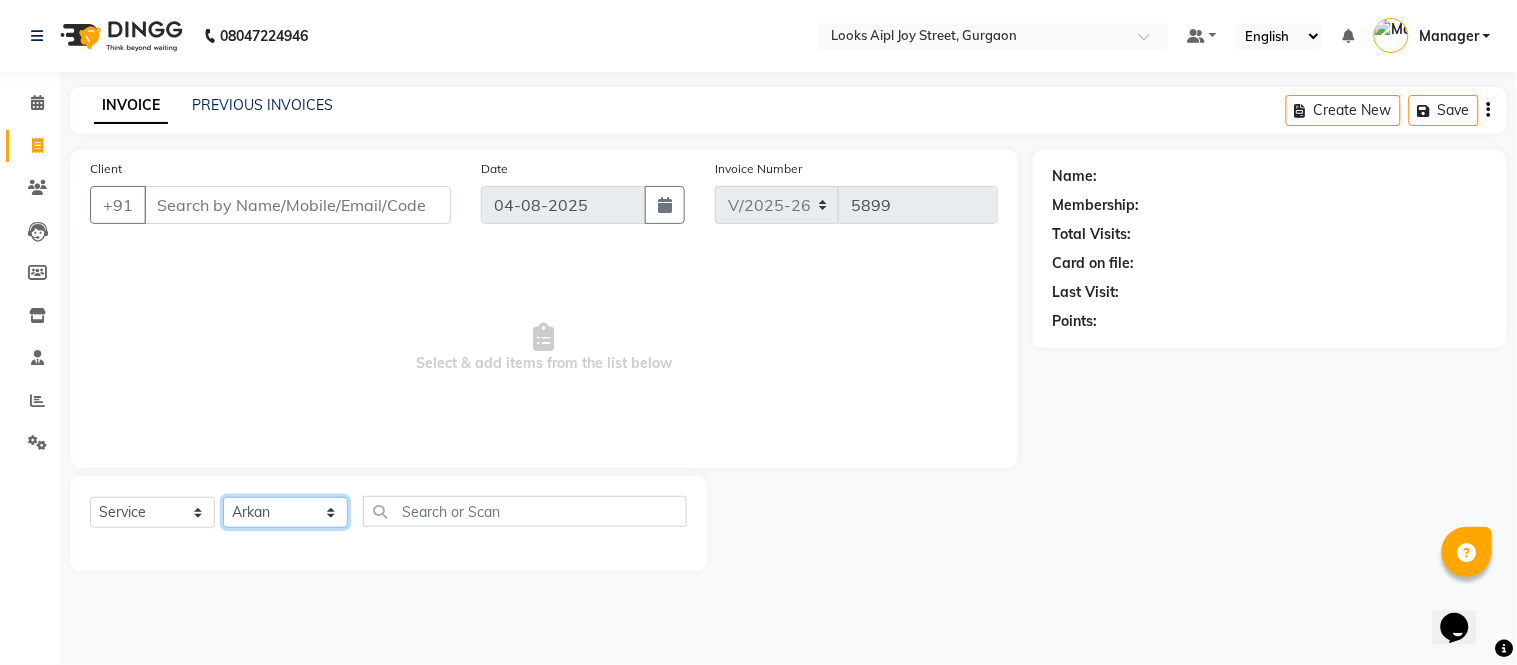 click on "Select Stylist Akash Akshar_asst Alam _Pdct Amit Arkan Arsh Counter Sales Geeta Hema ilfan Kuldeep Laxmi Manager Neeraj Prince sagar_pdct Surejit Vijay Zakir_pdct" 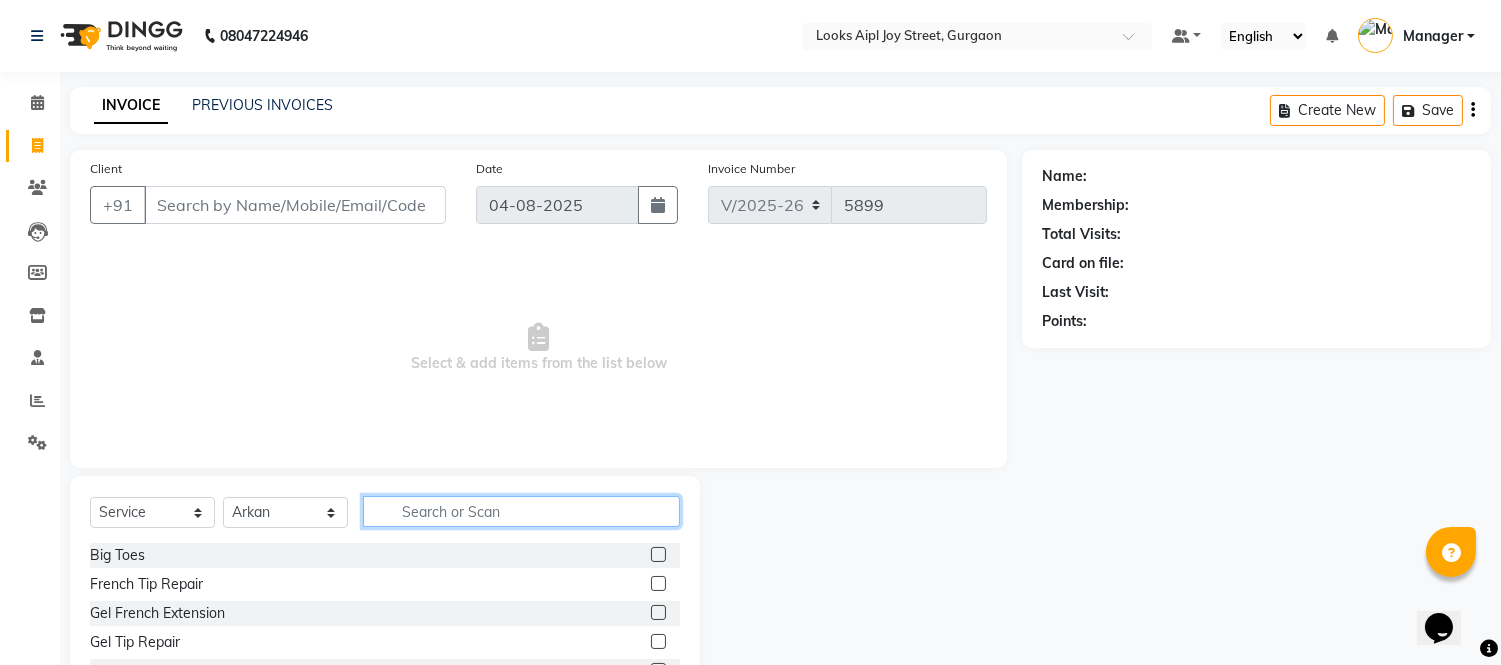 click 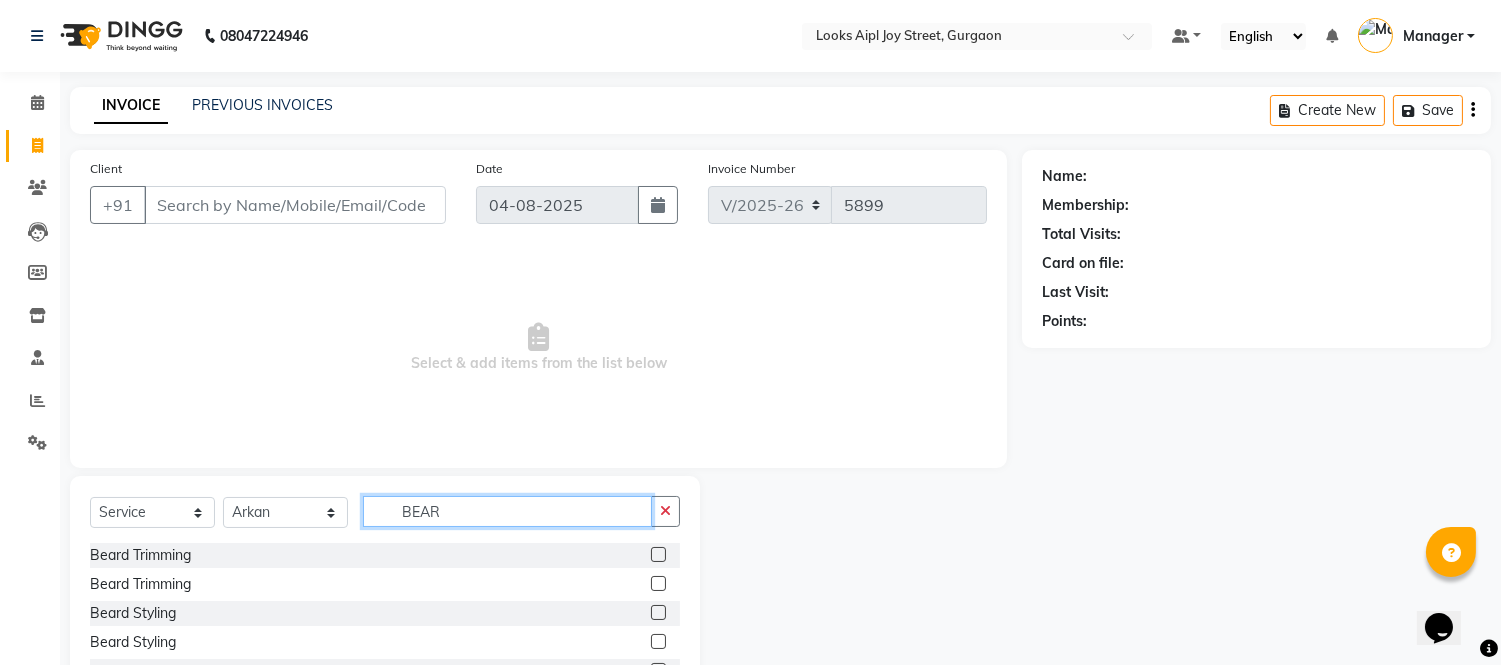 type on "BEAR" 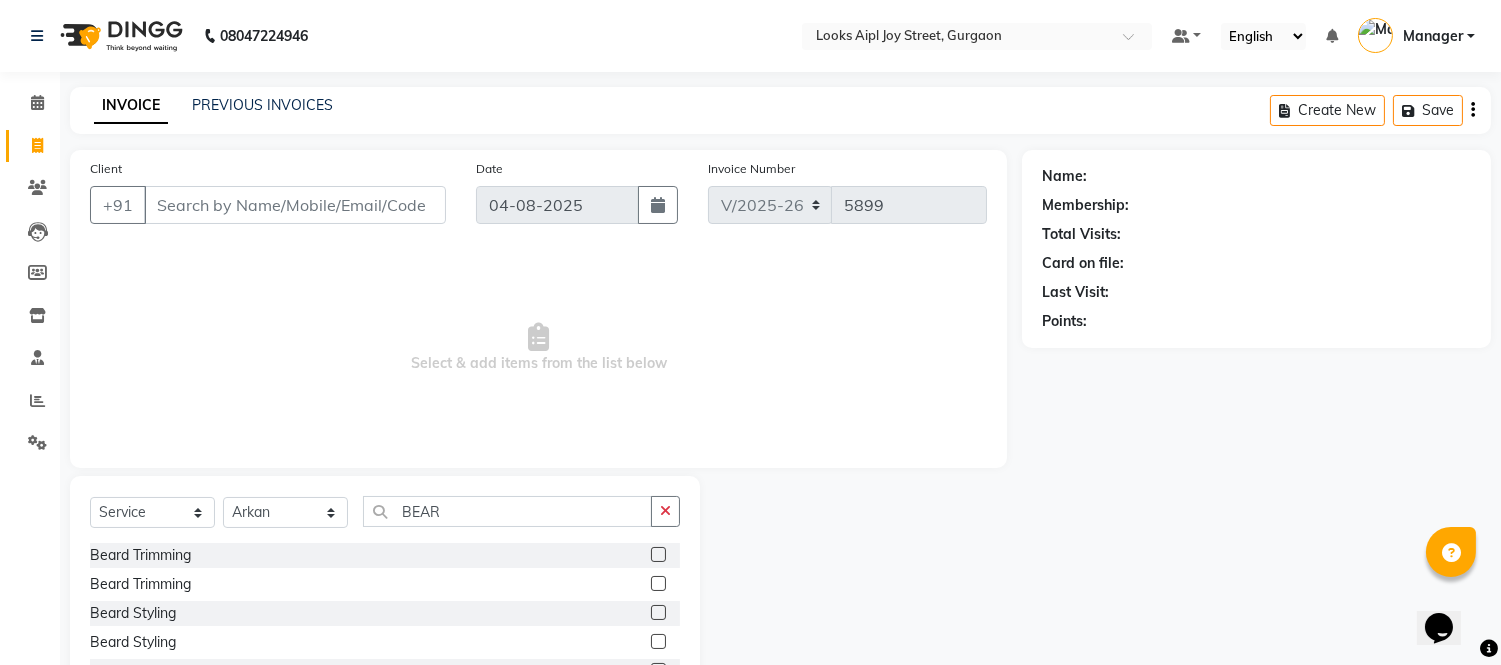 click 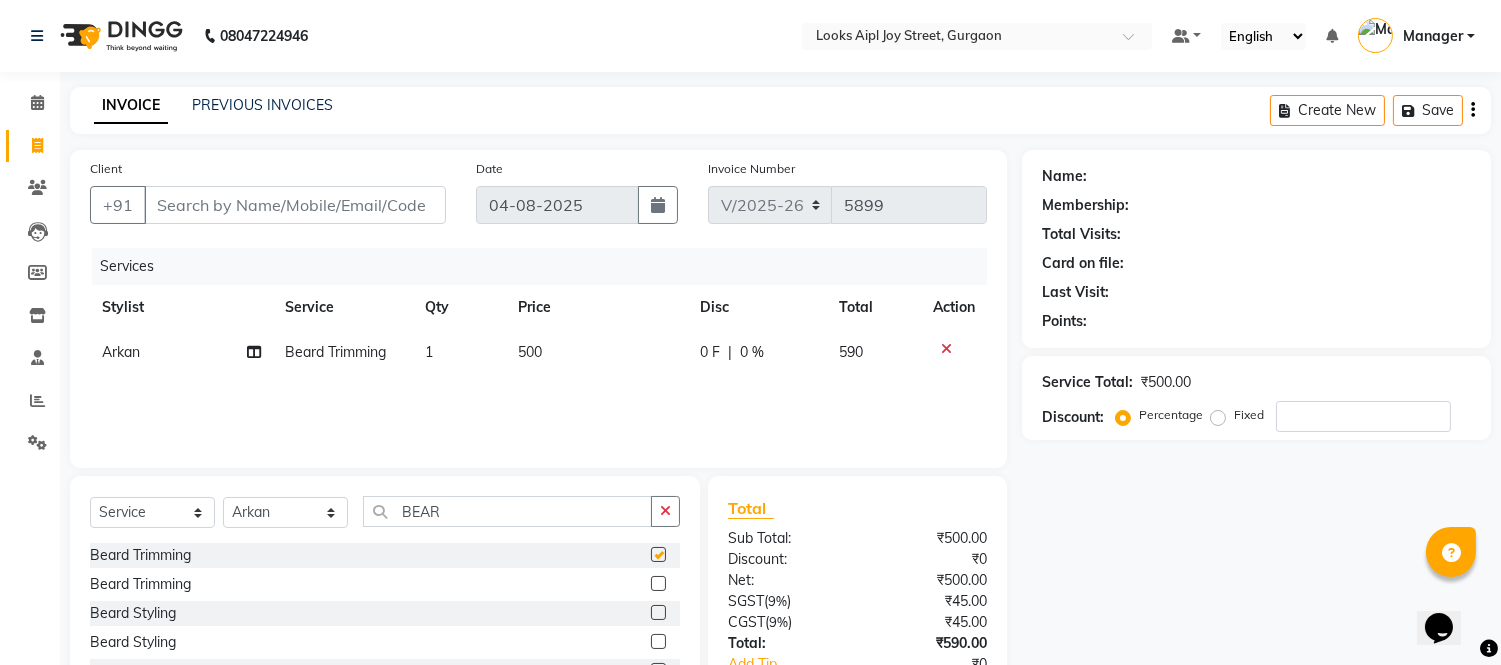 checkbox on "false" 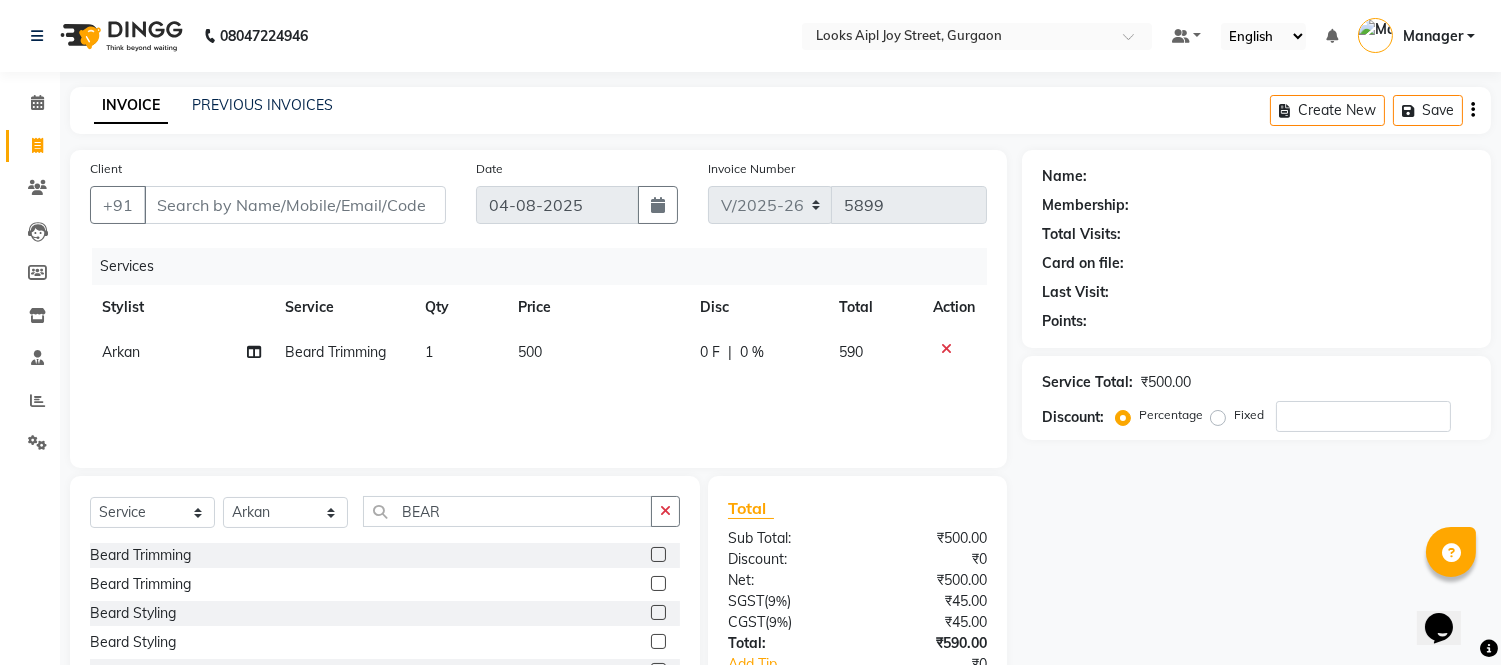 click on "500" 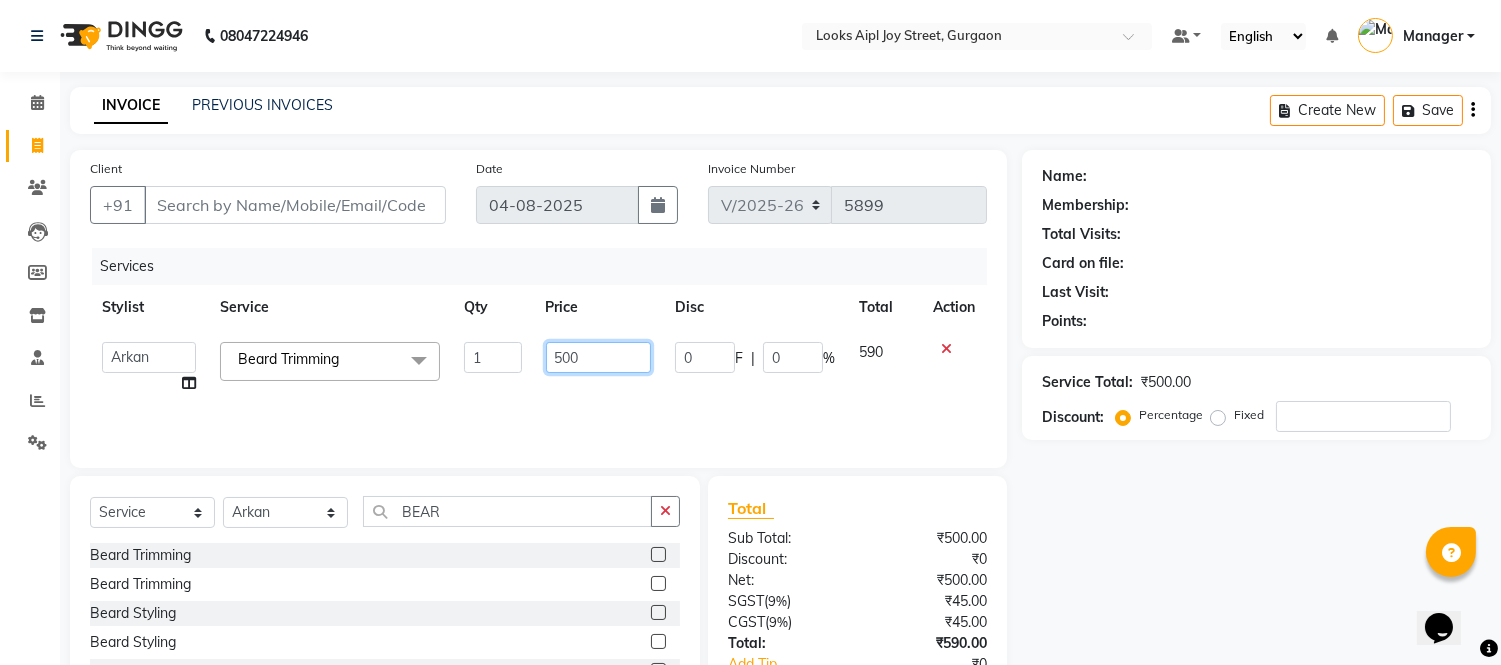 click on "500" 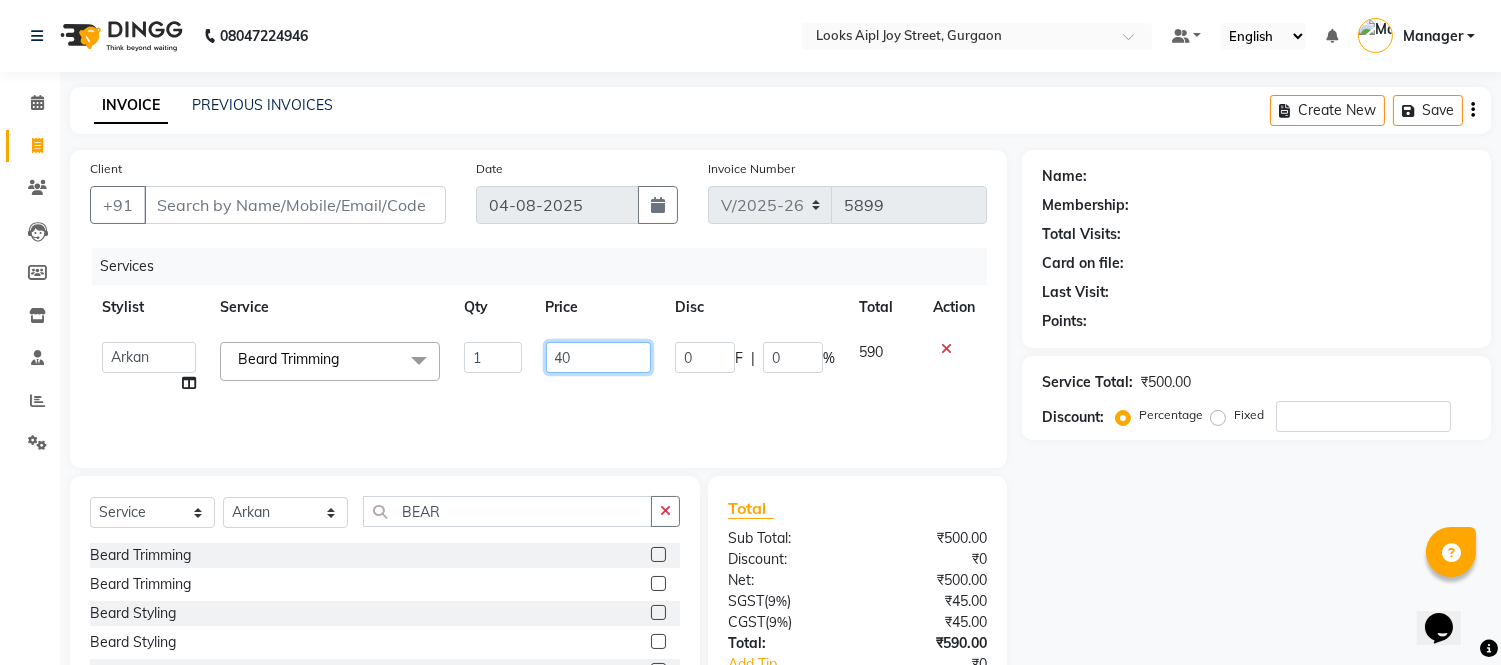 type on "400" 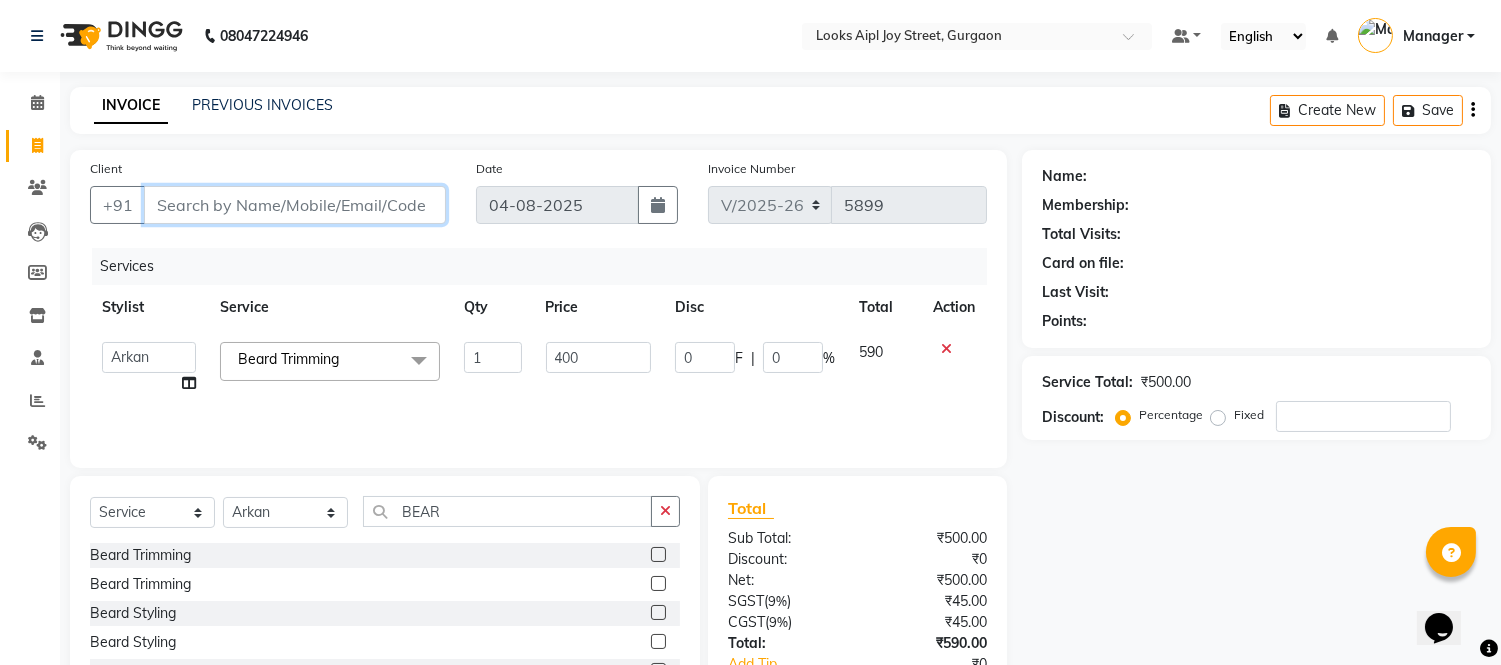 click on "Client" at bounding box center (295, 205) 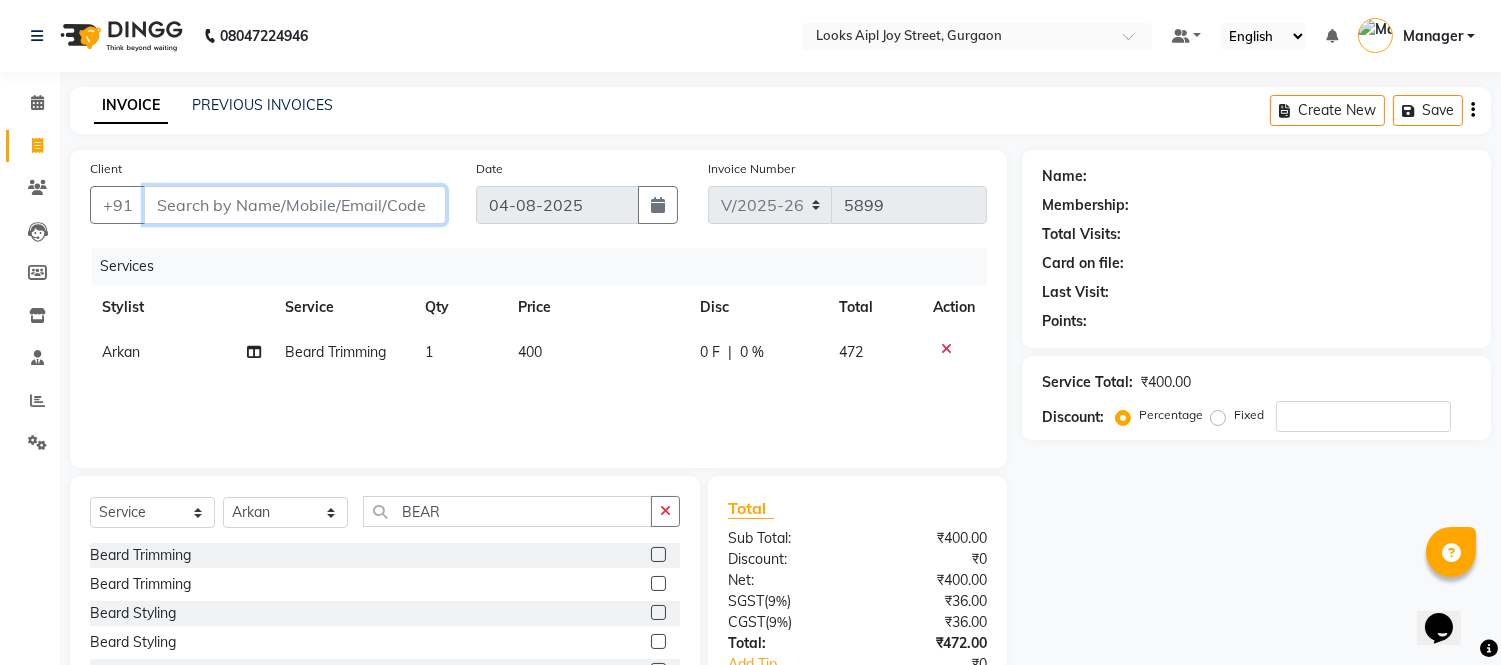 type on "9" 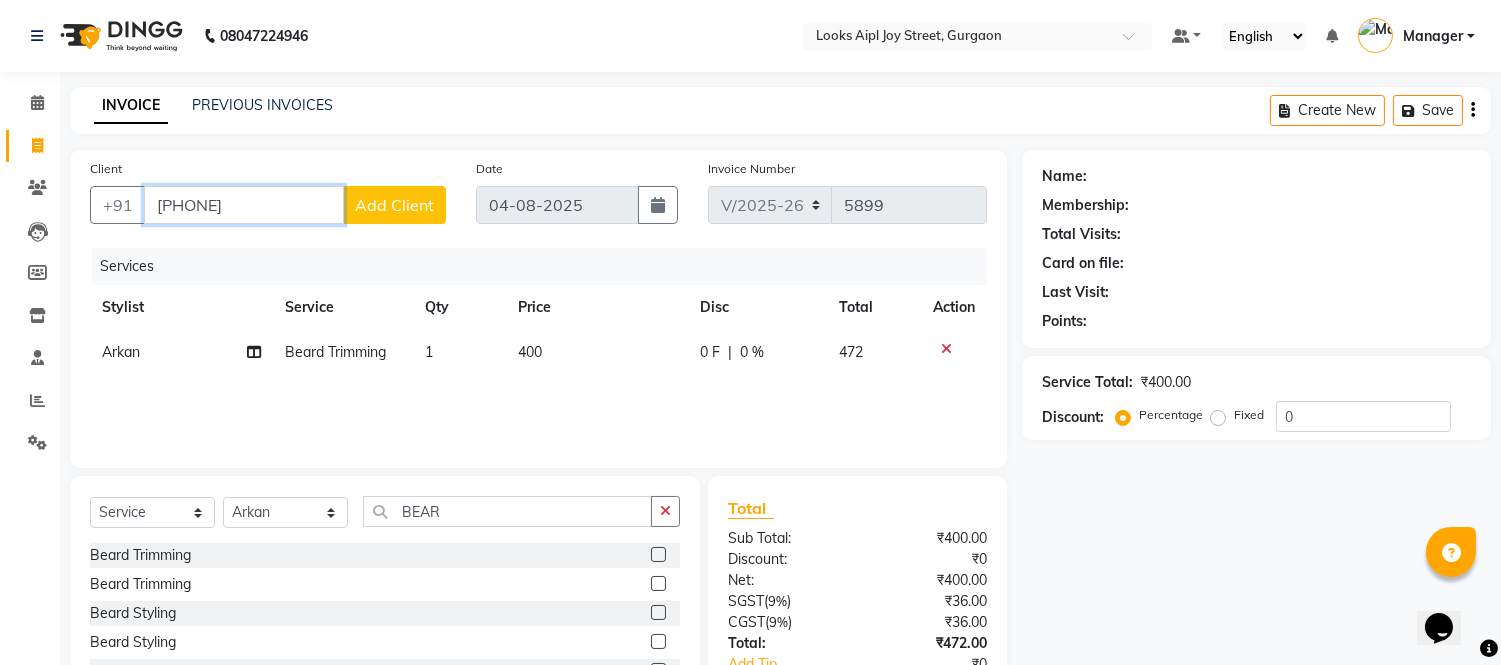 type on "[PHONE]" 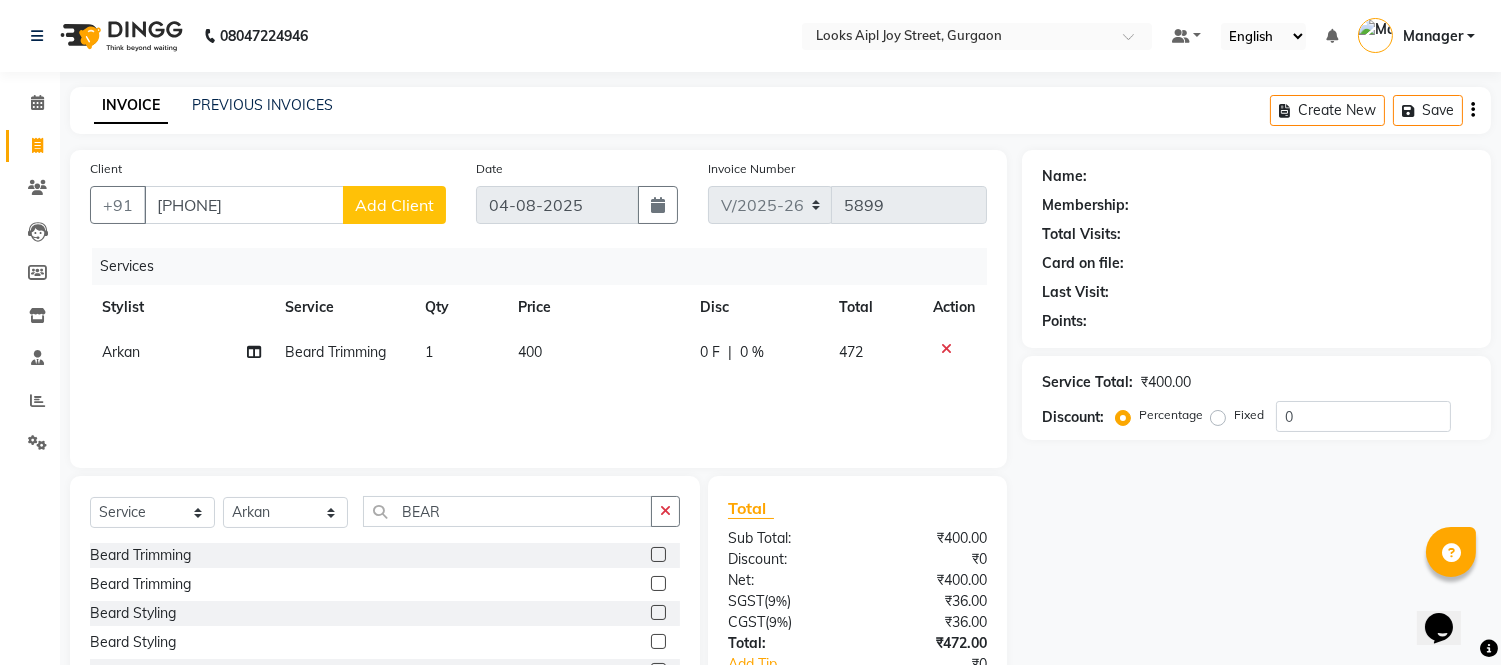 click on "Add Client" 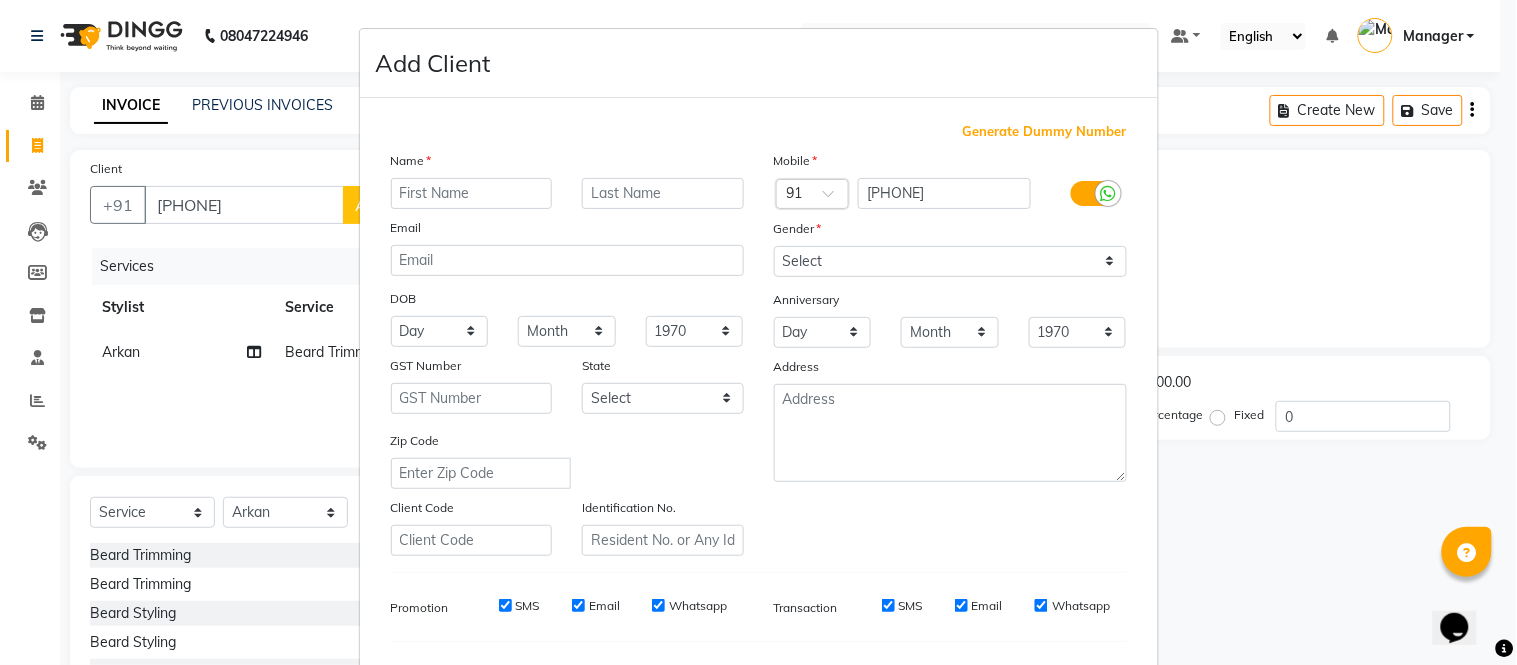 click at bounding box center (472, 193) 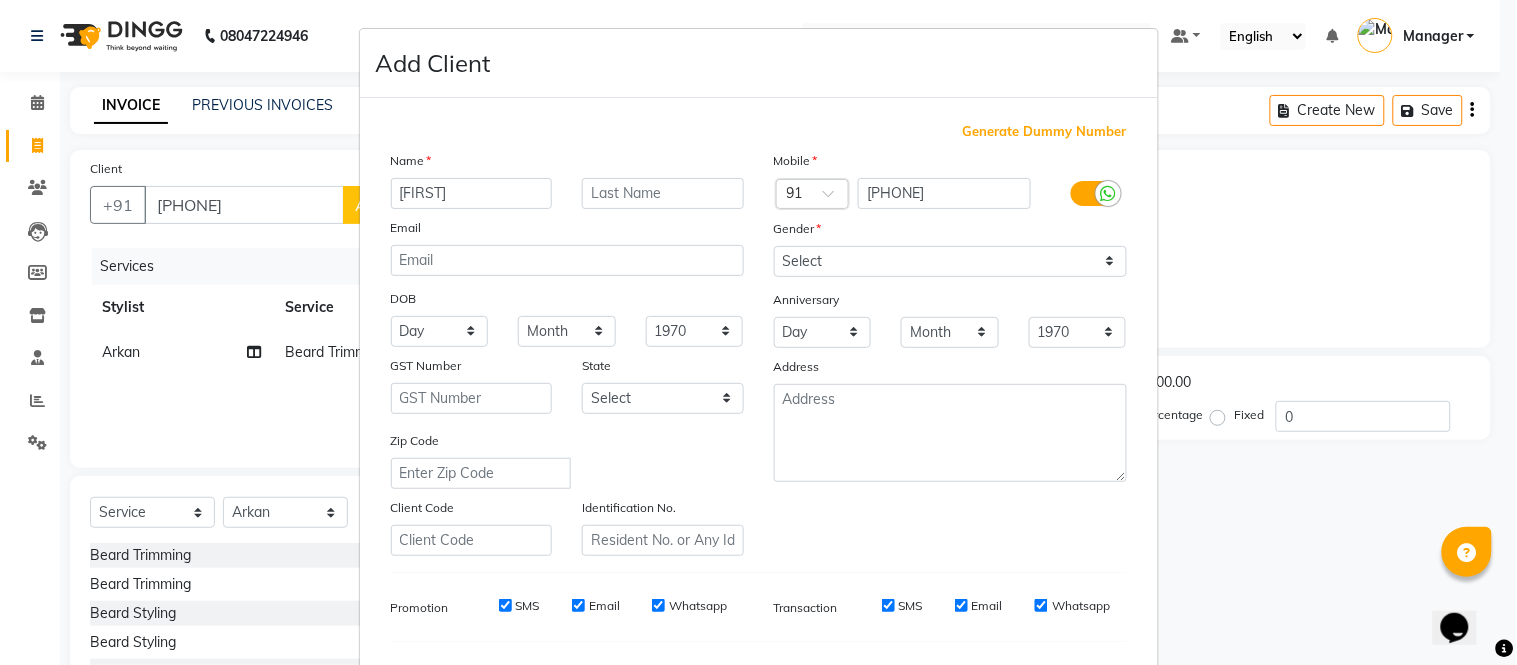 click on "[FIRST]" at bounding box center [472, 193] 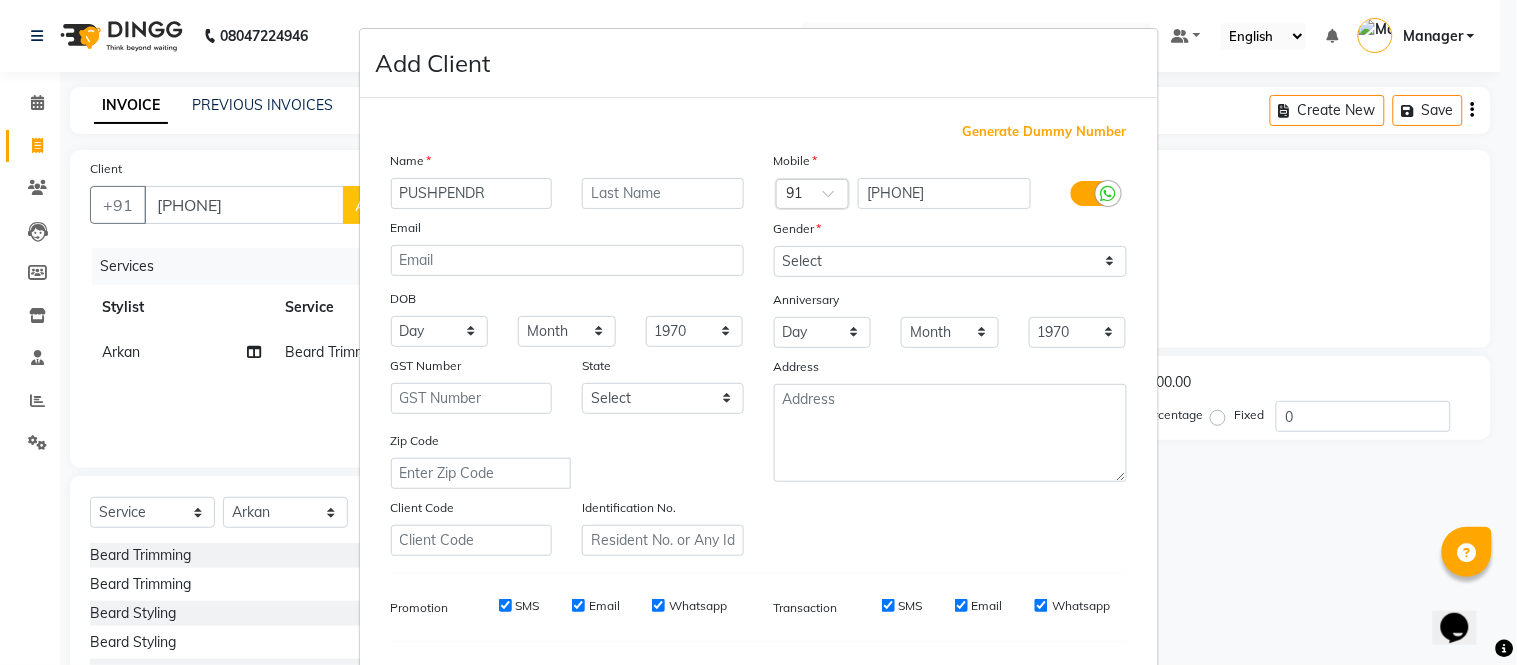 type on "PUSHPENDR" 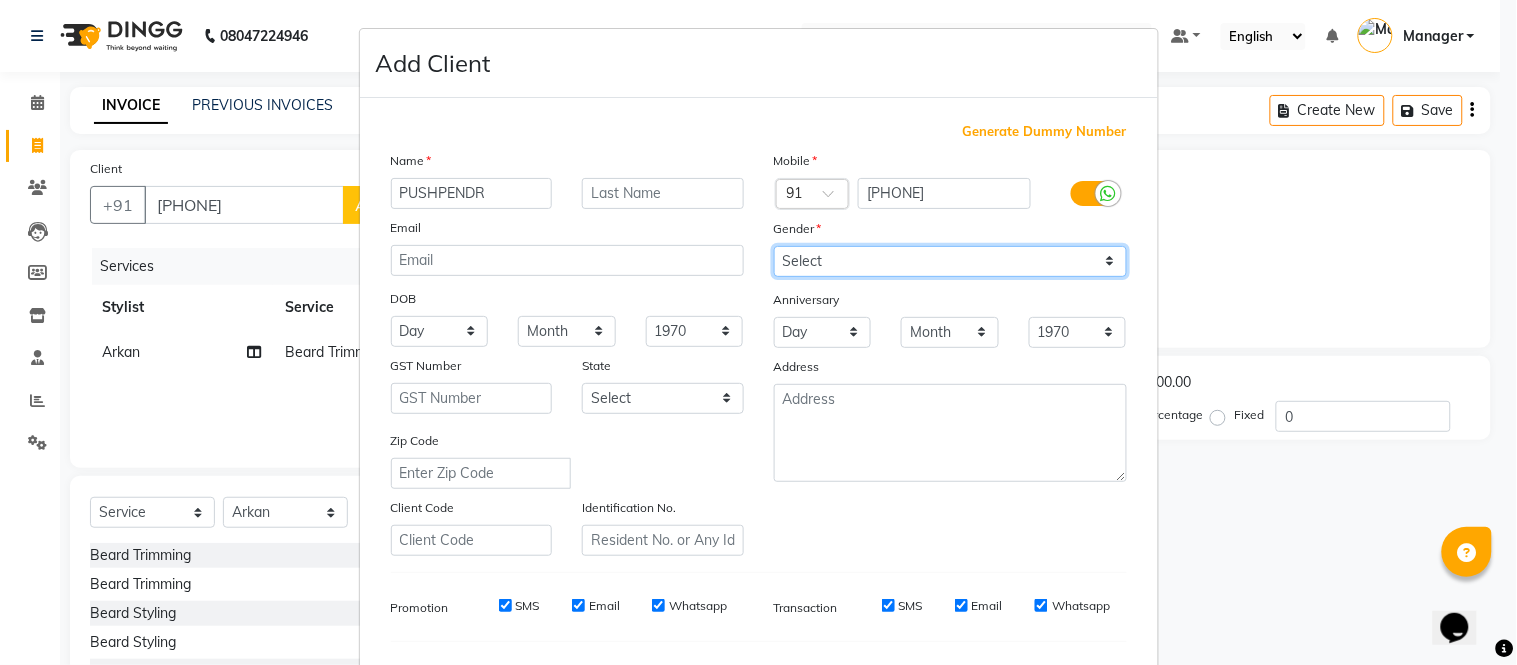 click on "Select Male Female Other Prefer Not To Say" at bounding box center [950, 261] 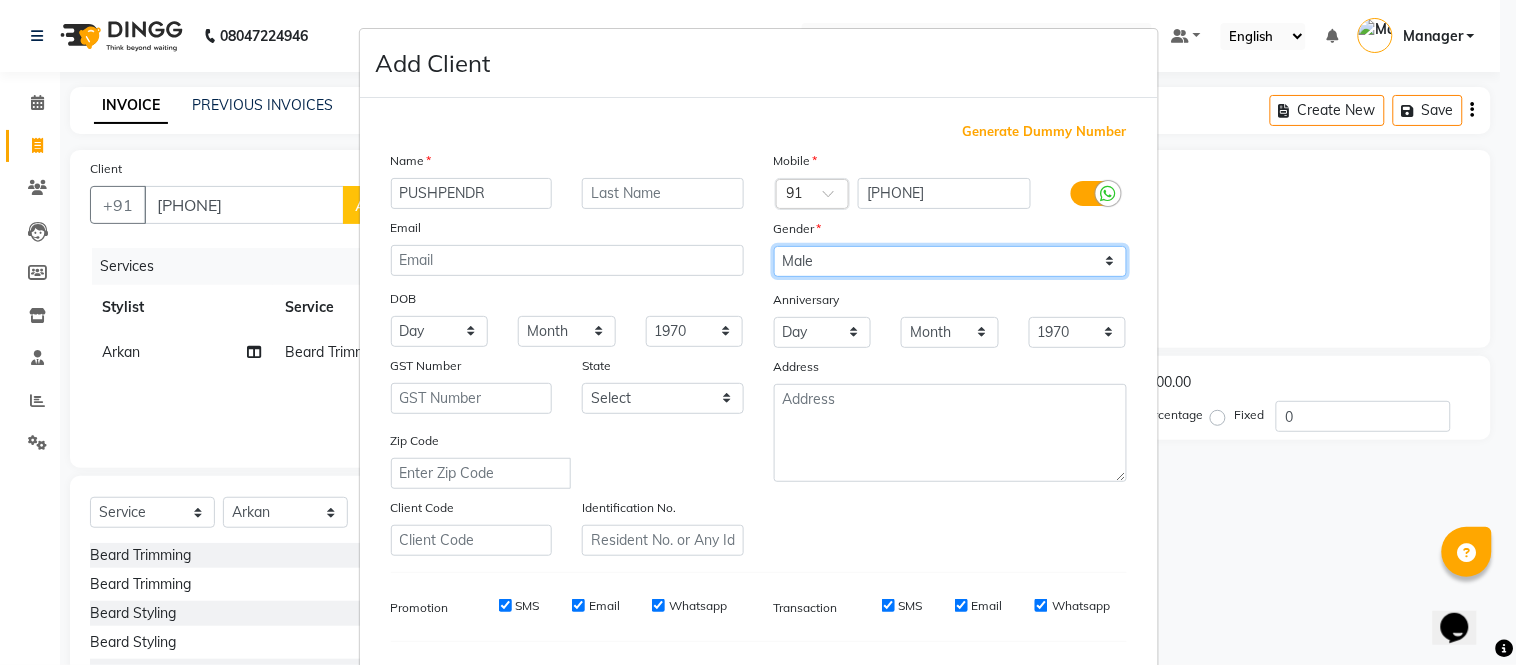 click on "Select Male Female Other Prefer Not To Say" at bounding box center [950, 261] 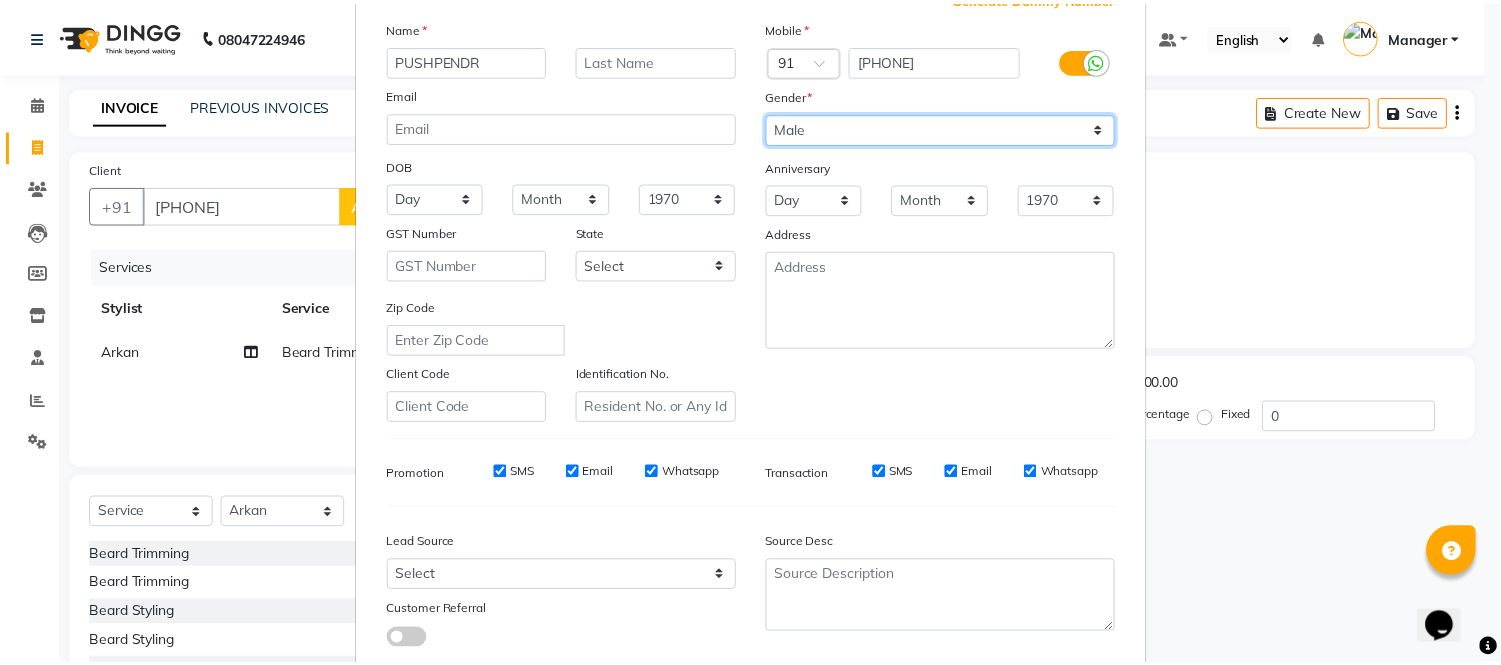 scroll, scrollTop: 258, scrollLeft: 0, axis: vertical 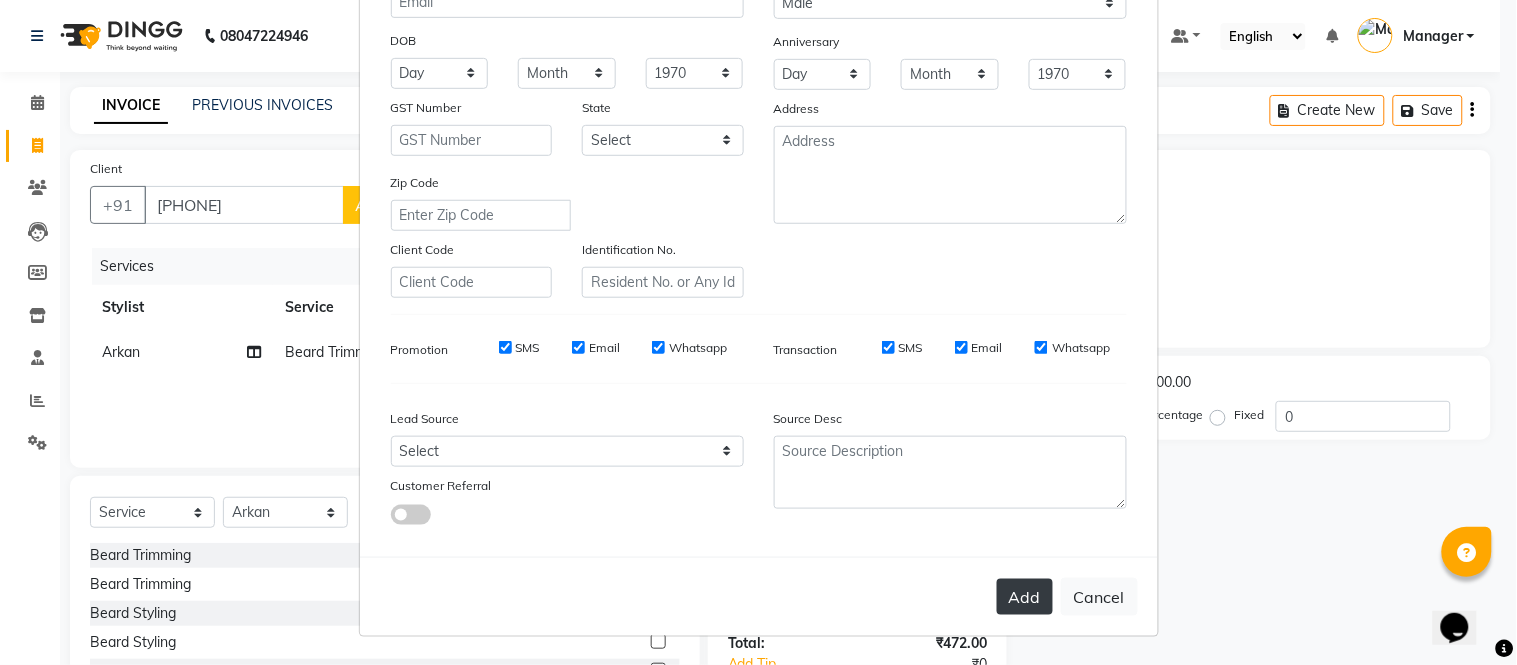 click on "Add" at bounding box center (1025, 597) 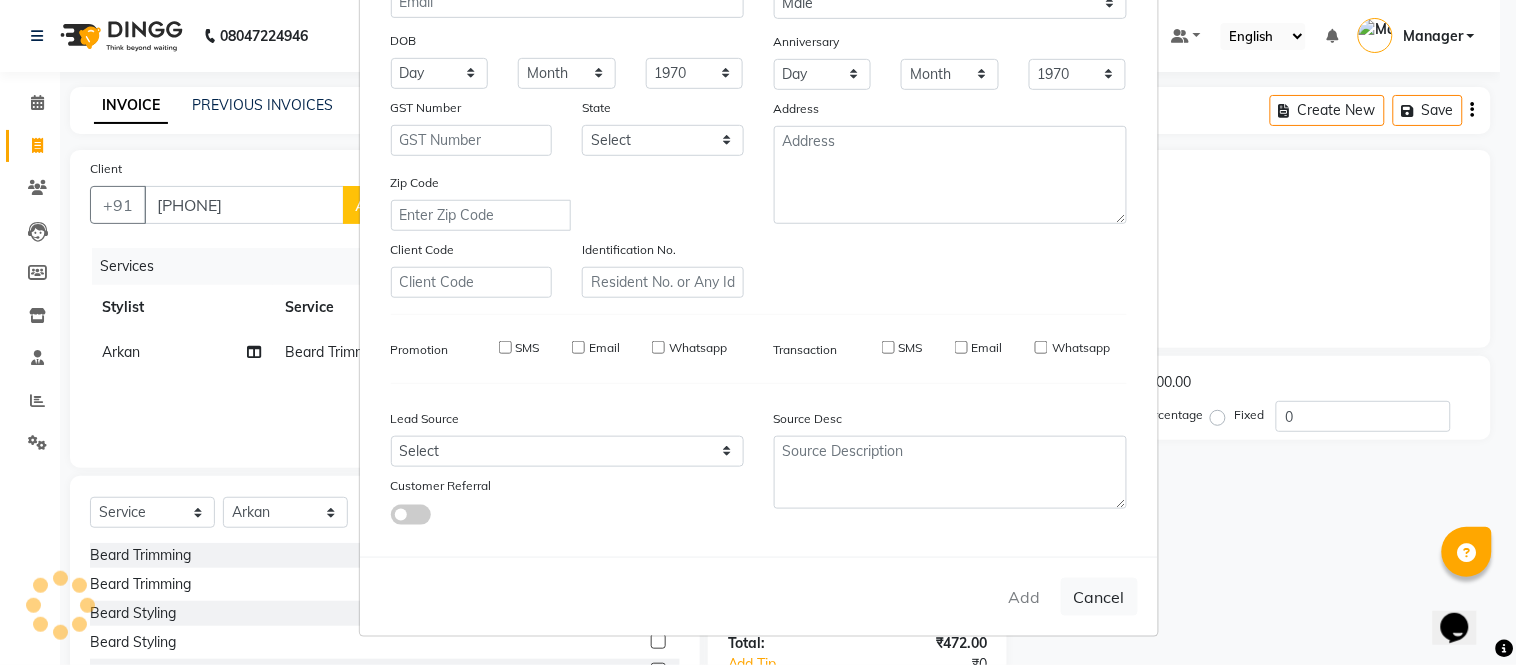 type 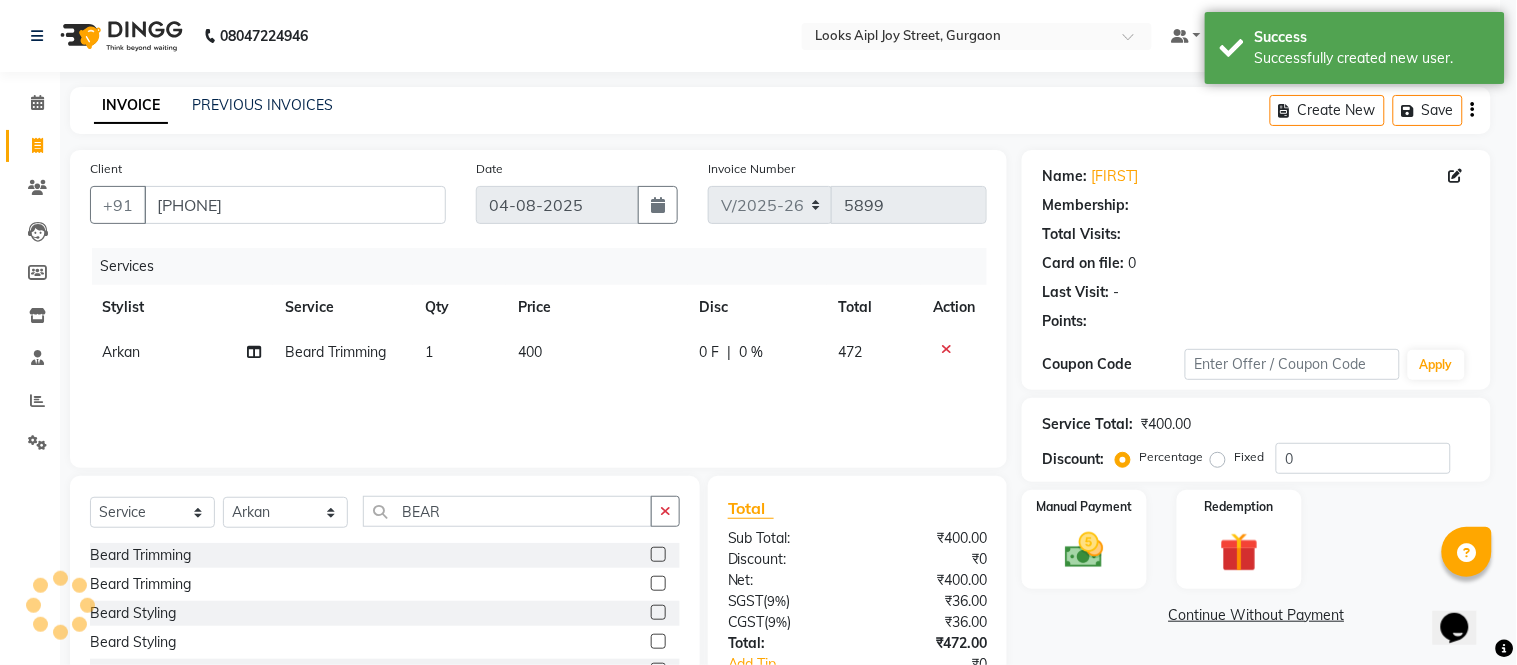 select on "1: Object" 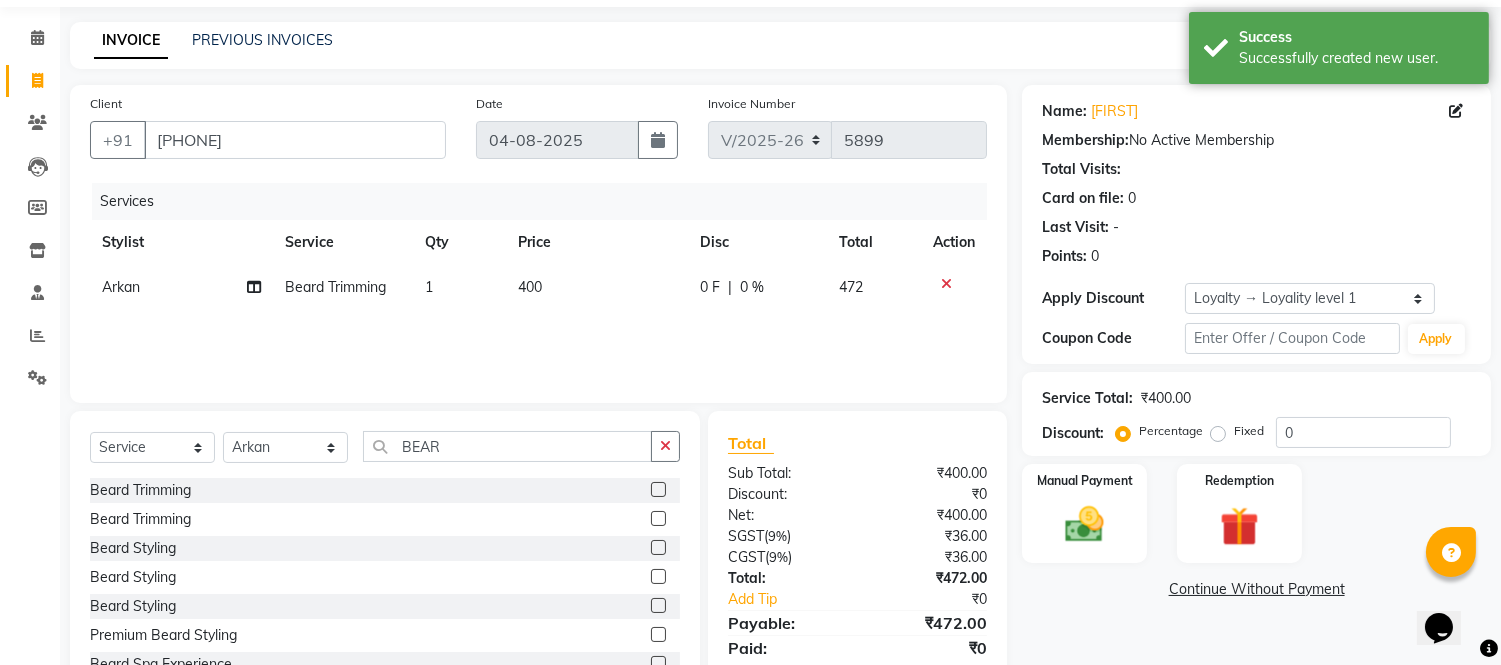 scroll, scrollTop: 135, scrollLeft: 0, axis: vertical 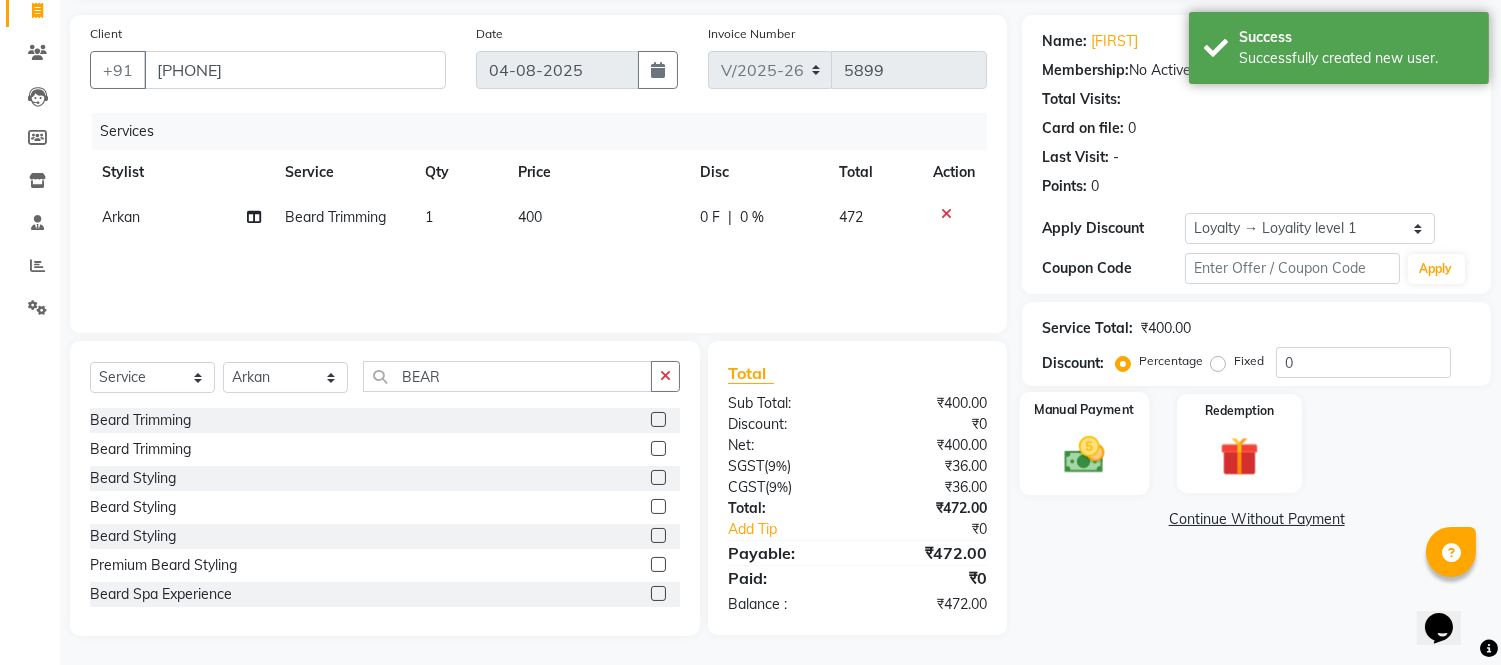 click 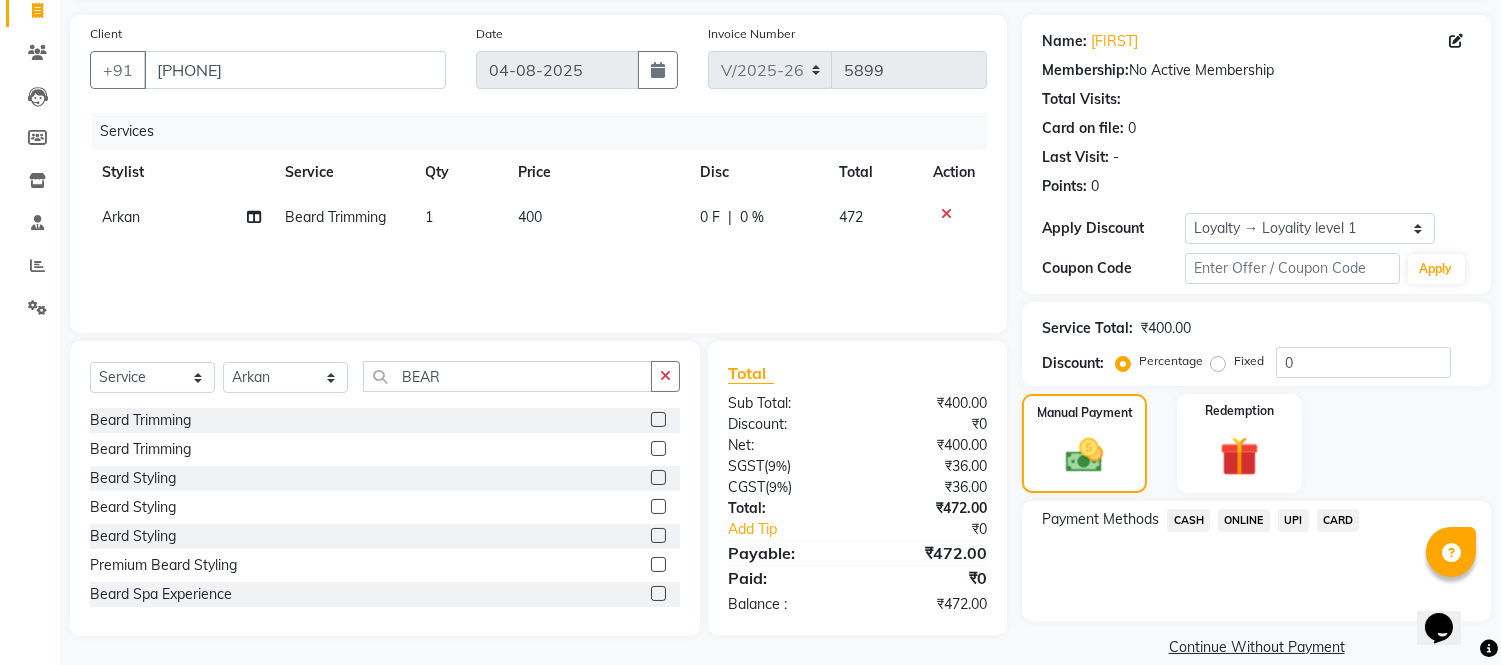 click on "UPI" 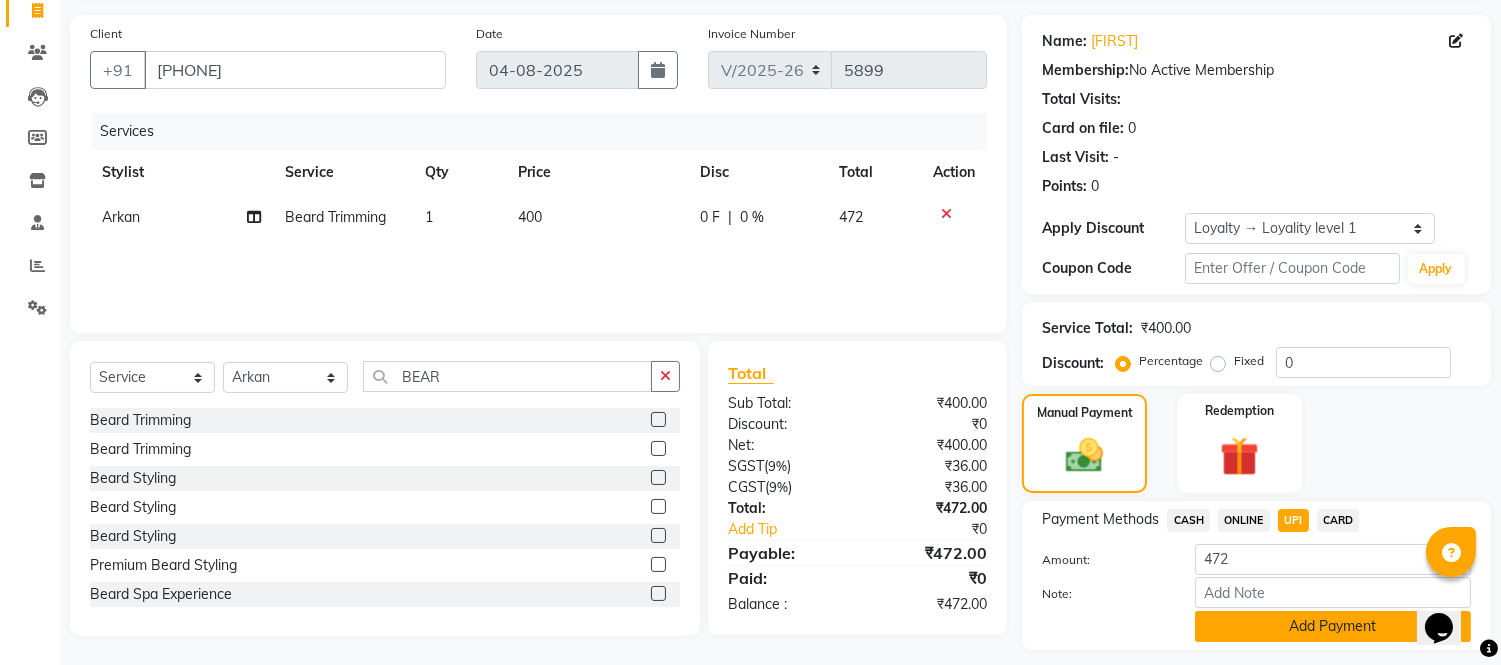 click on "Add Payment" 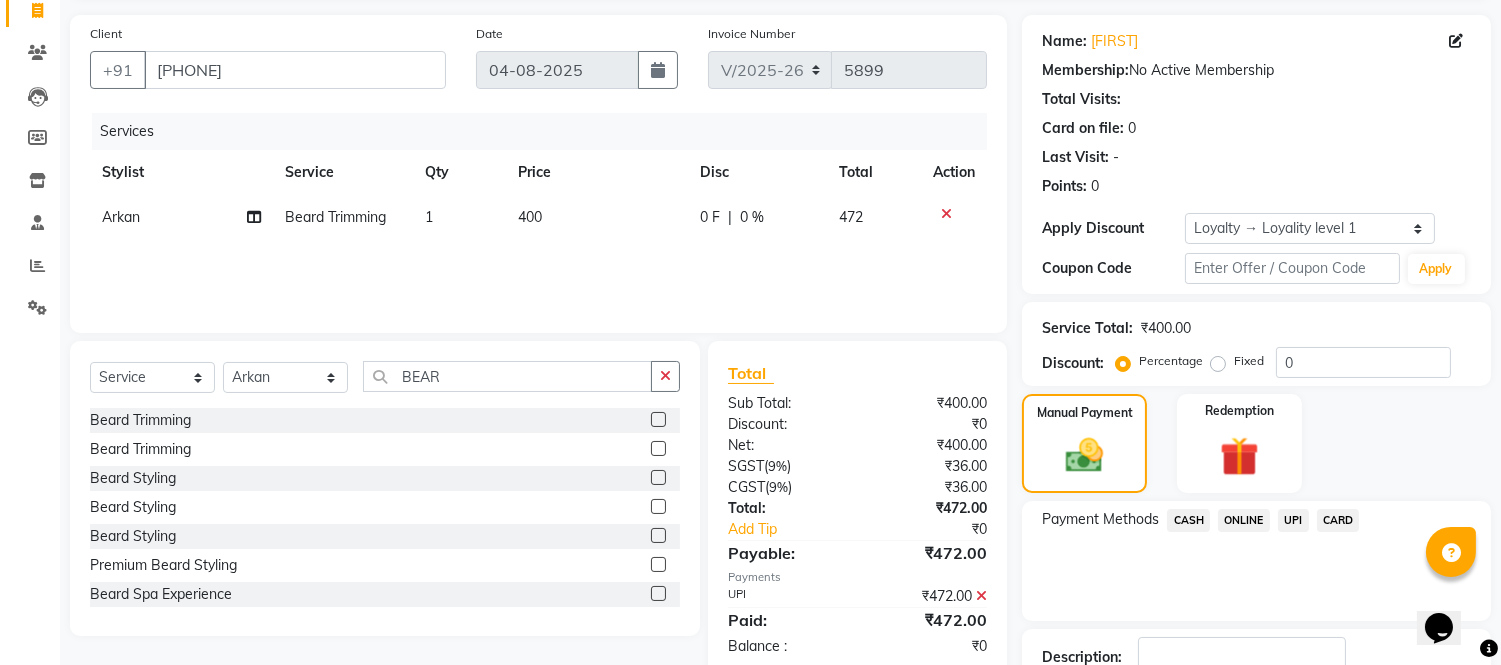 scroll, scrollTop: 275, scrollLeft: 0, axis: vertical 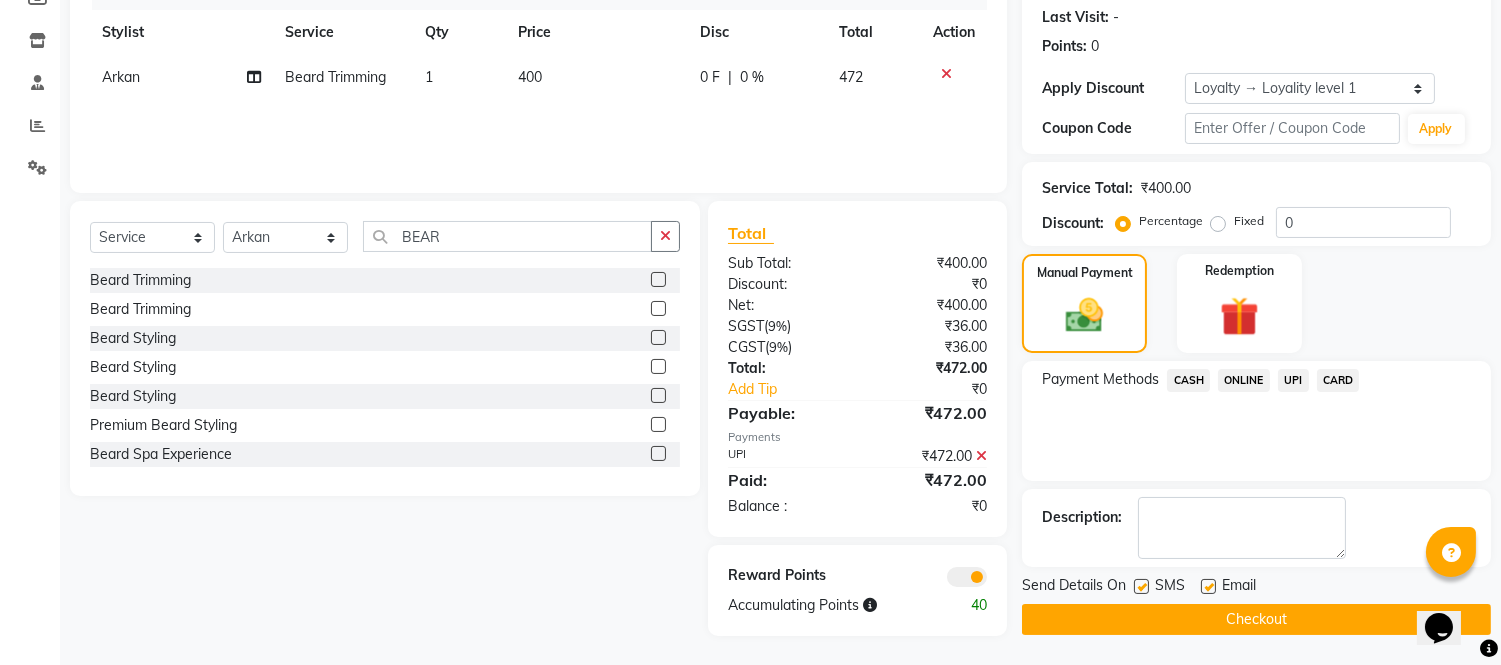 click on "Checkout" 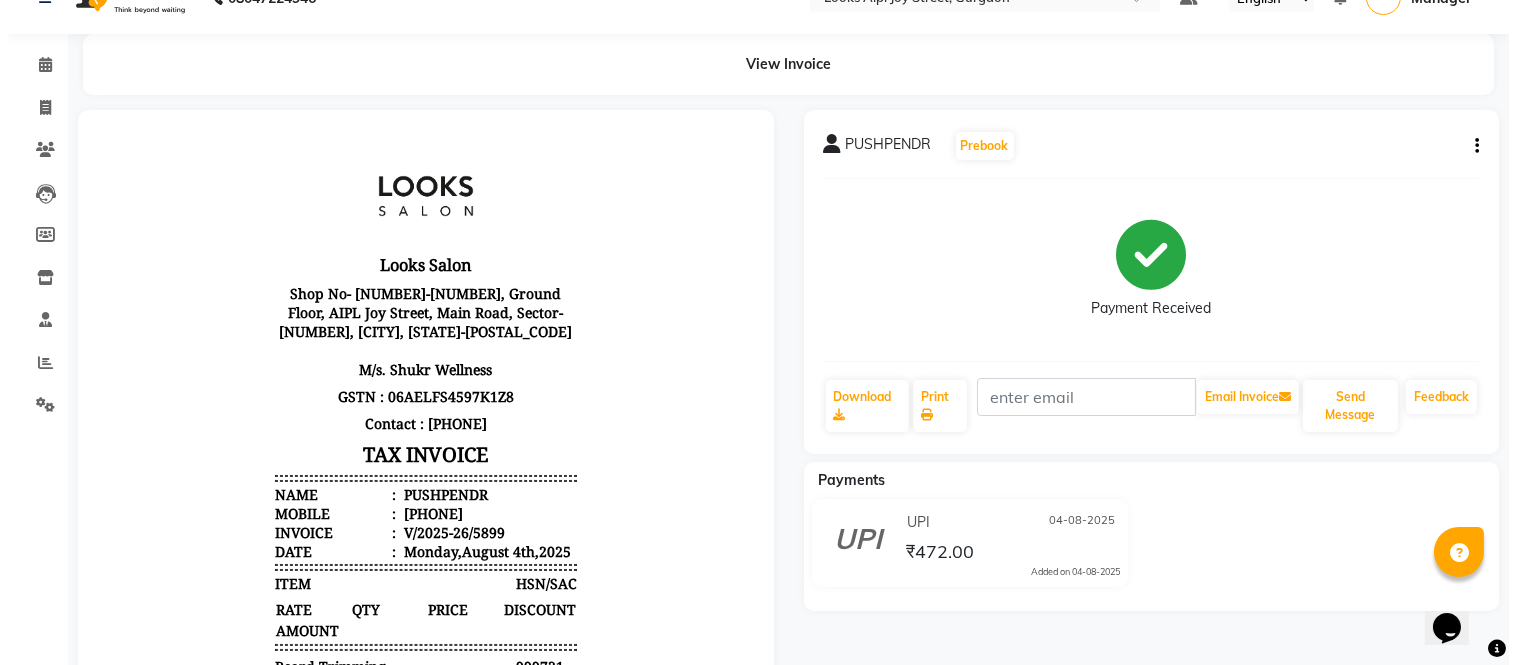 scroll, scrollTop: 0, scrollLeft: 0, axis: both 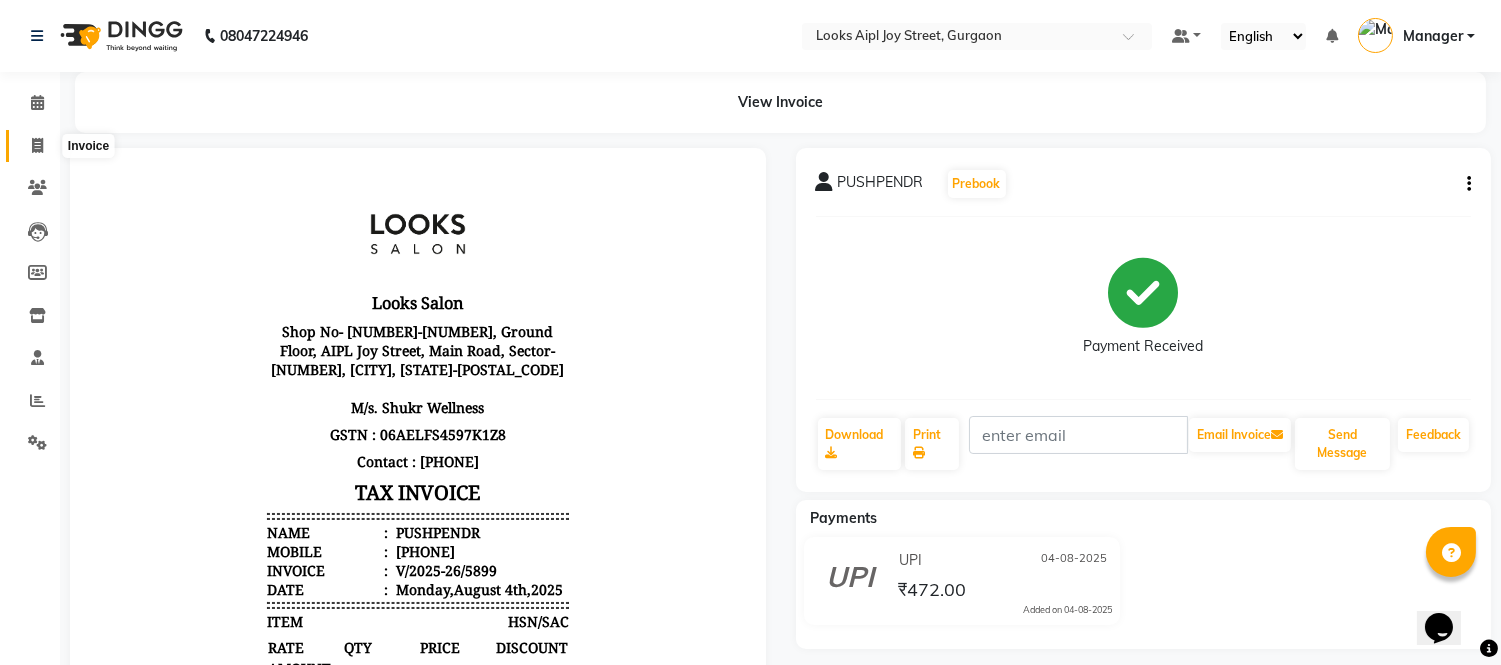 click 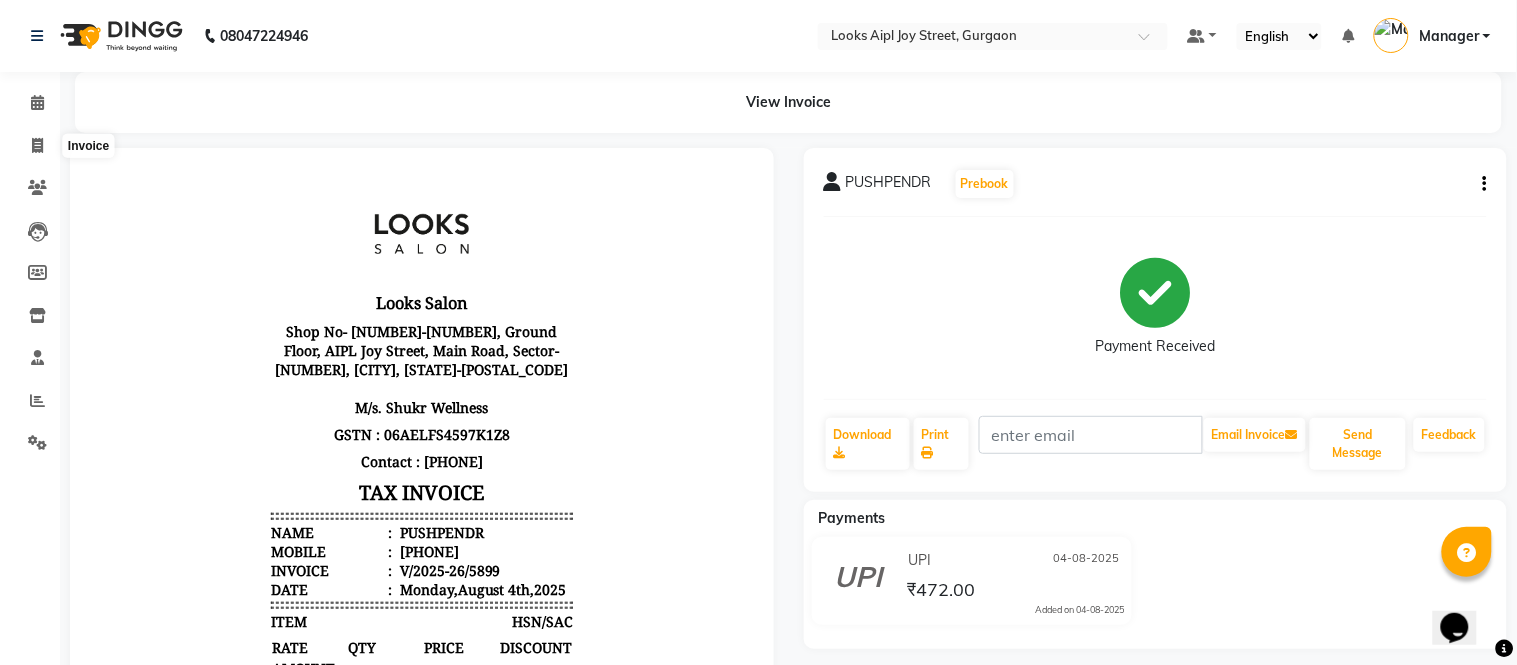 select on "6047" 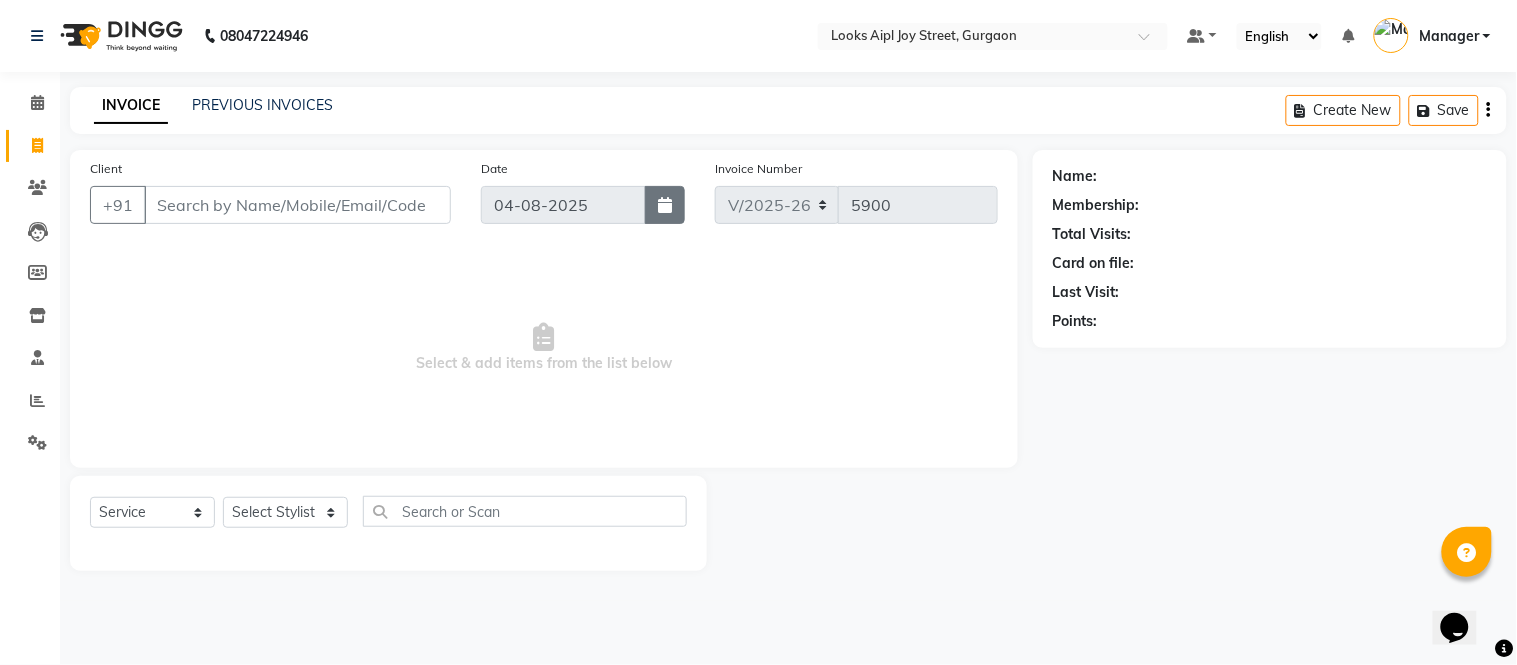 click 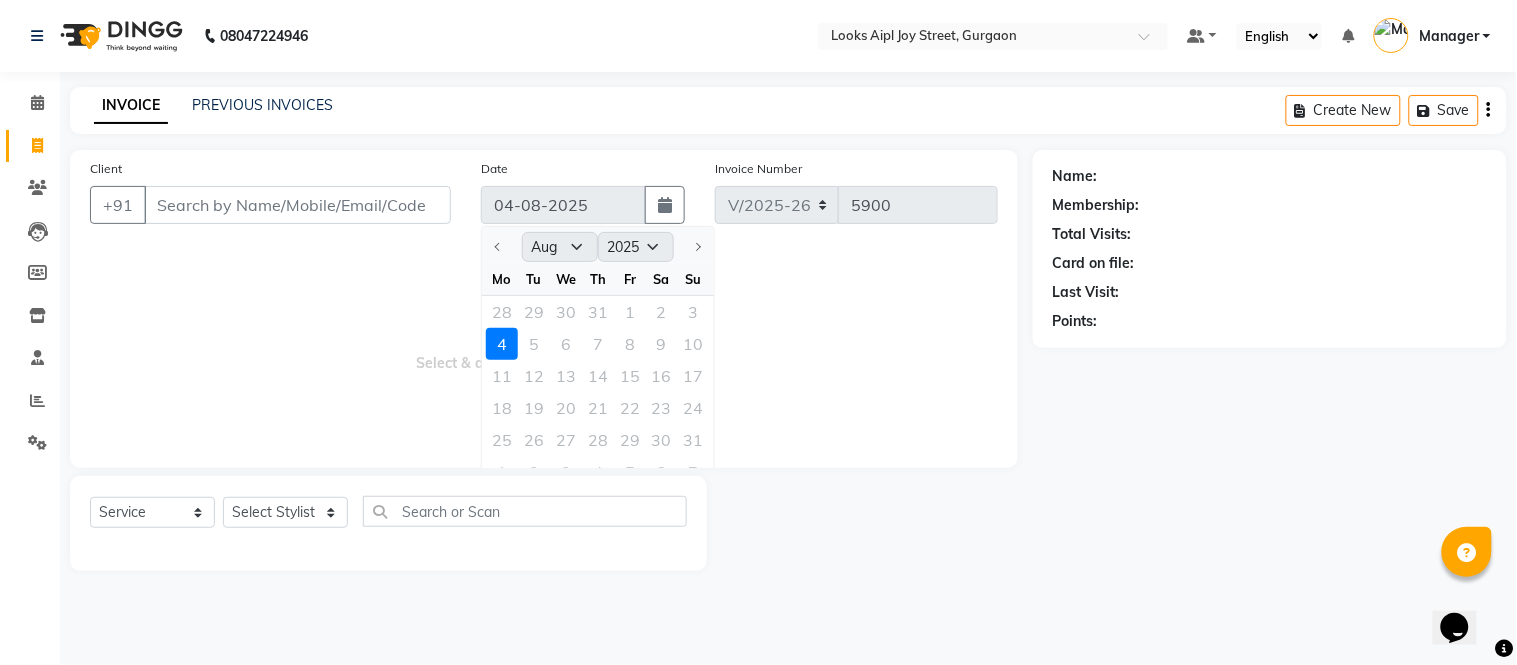 click on "Select & add items from the list below" at bounding box center (544, 348) 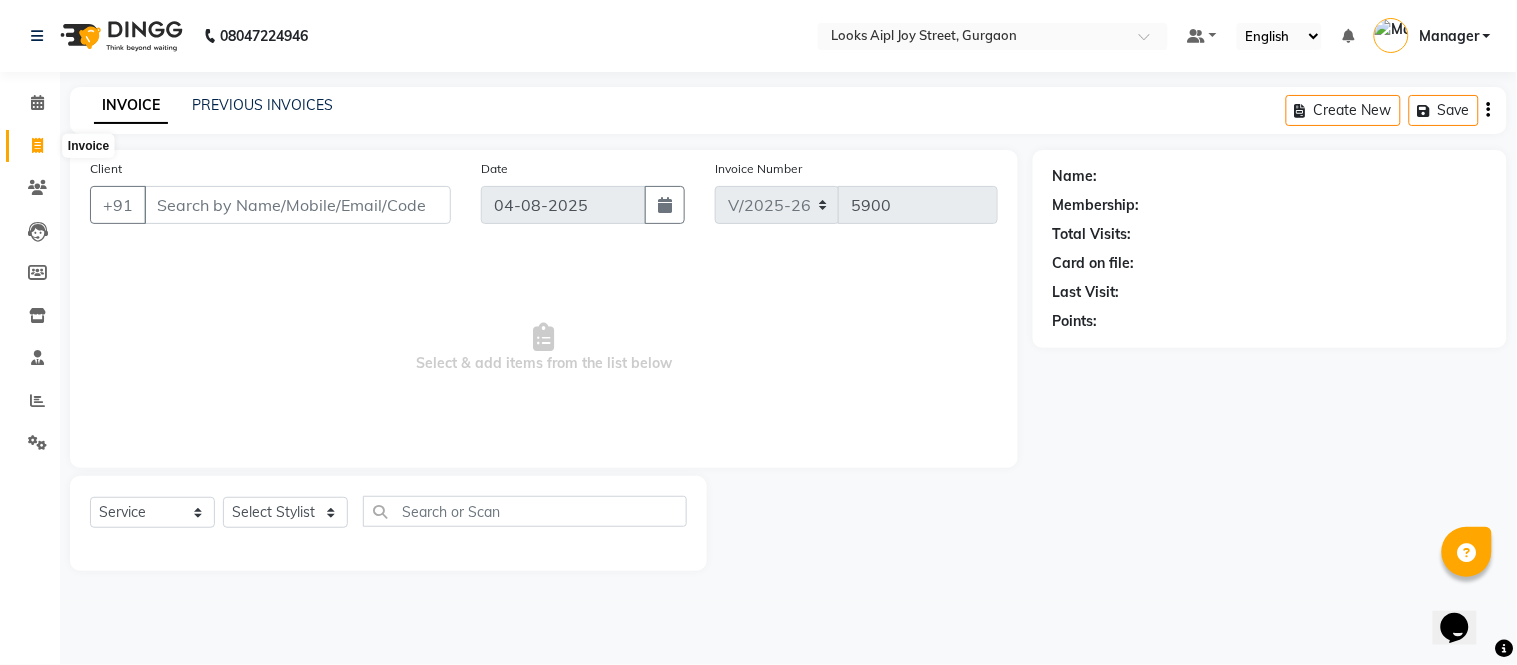 click 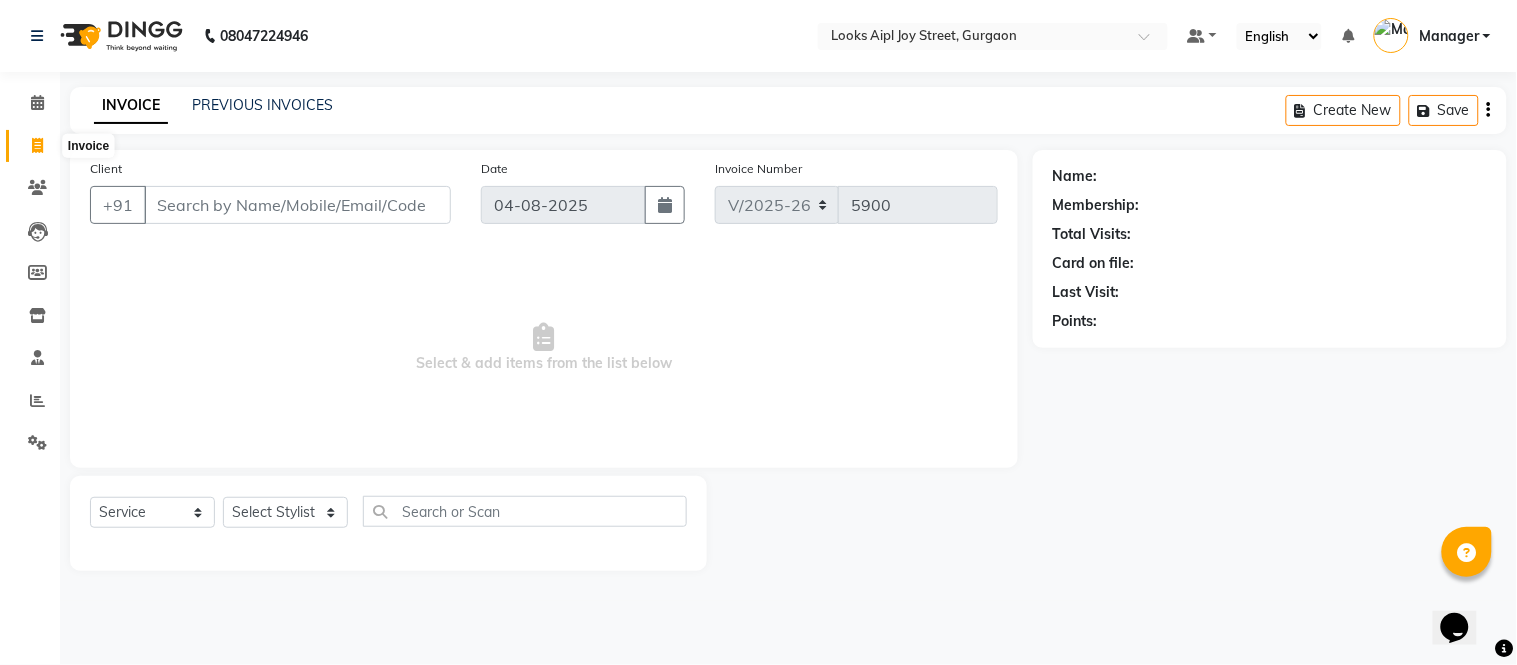 click 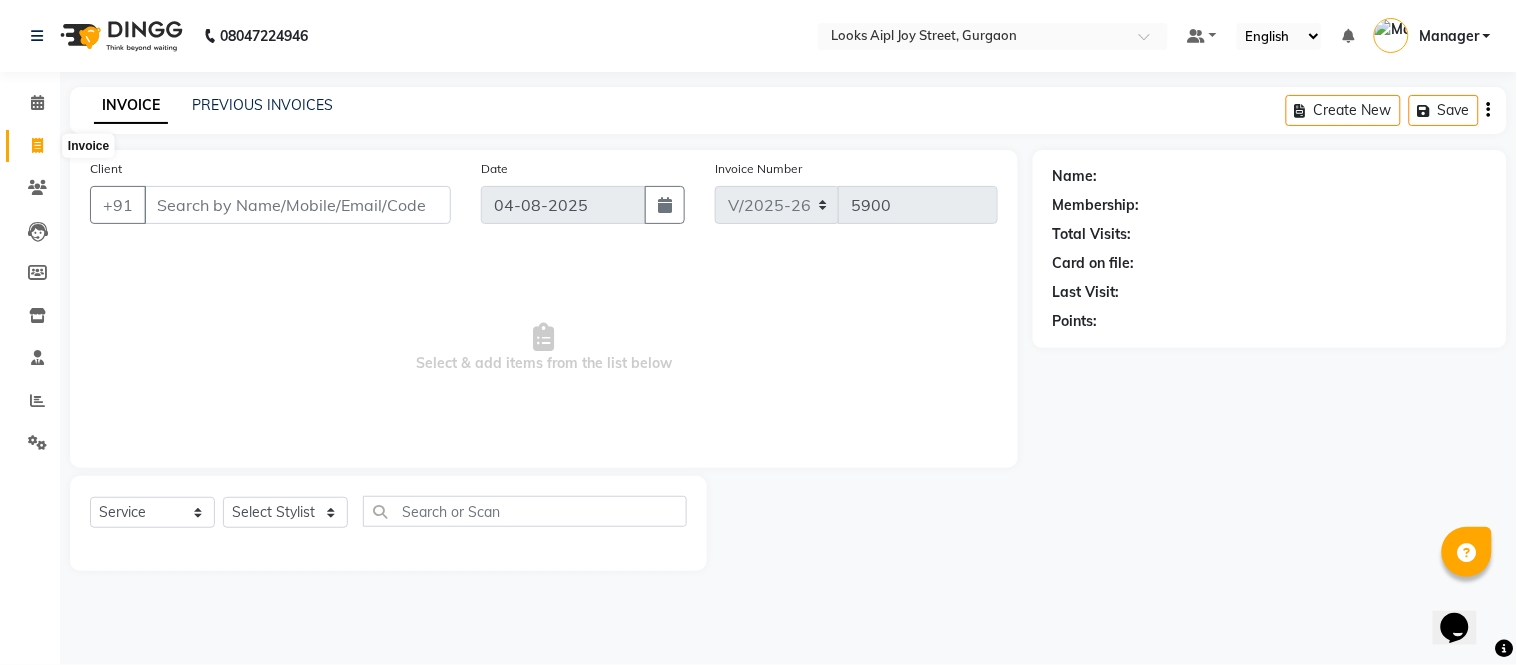 select on "6047" 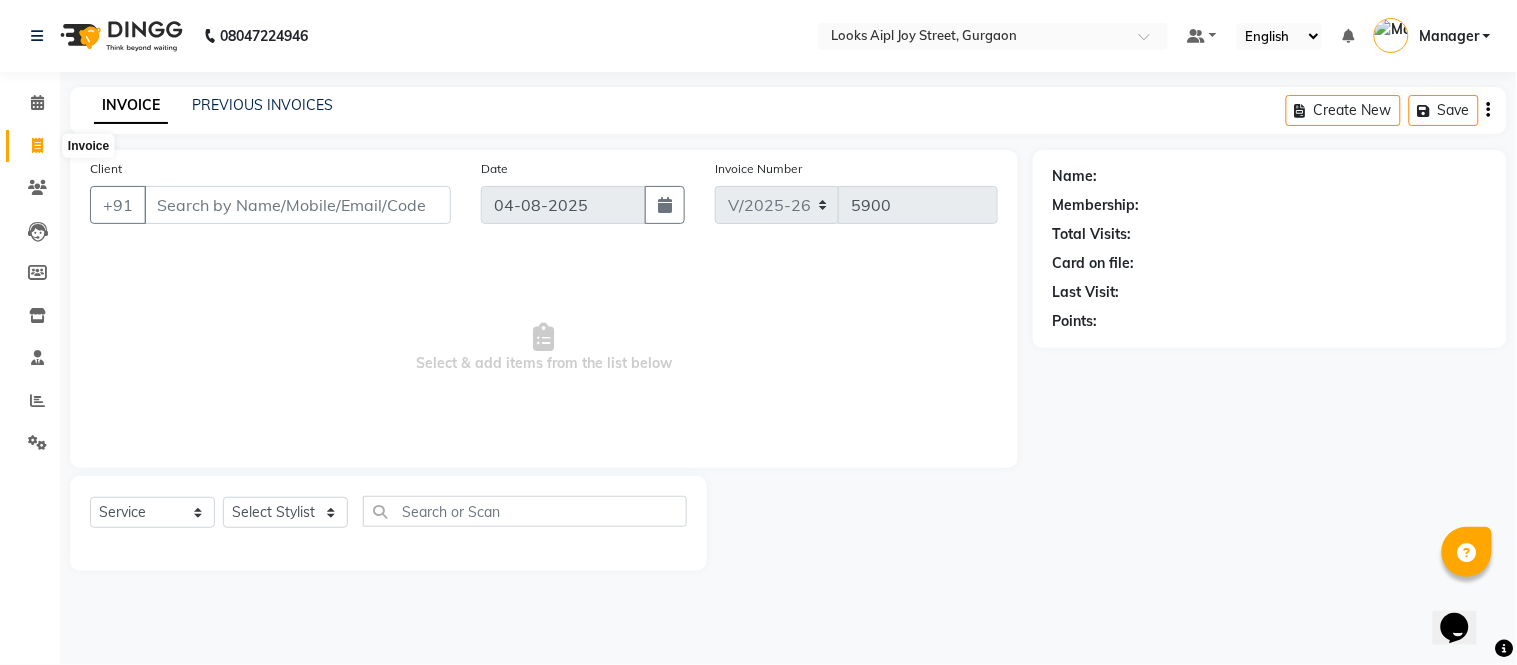 click 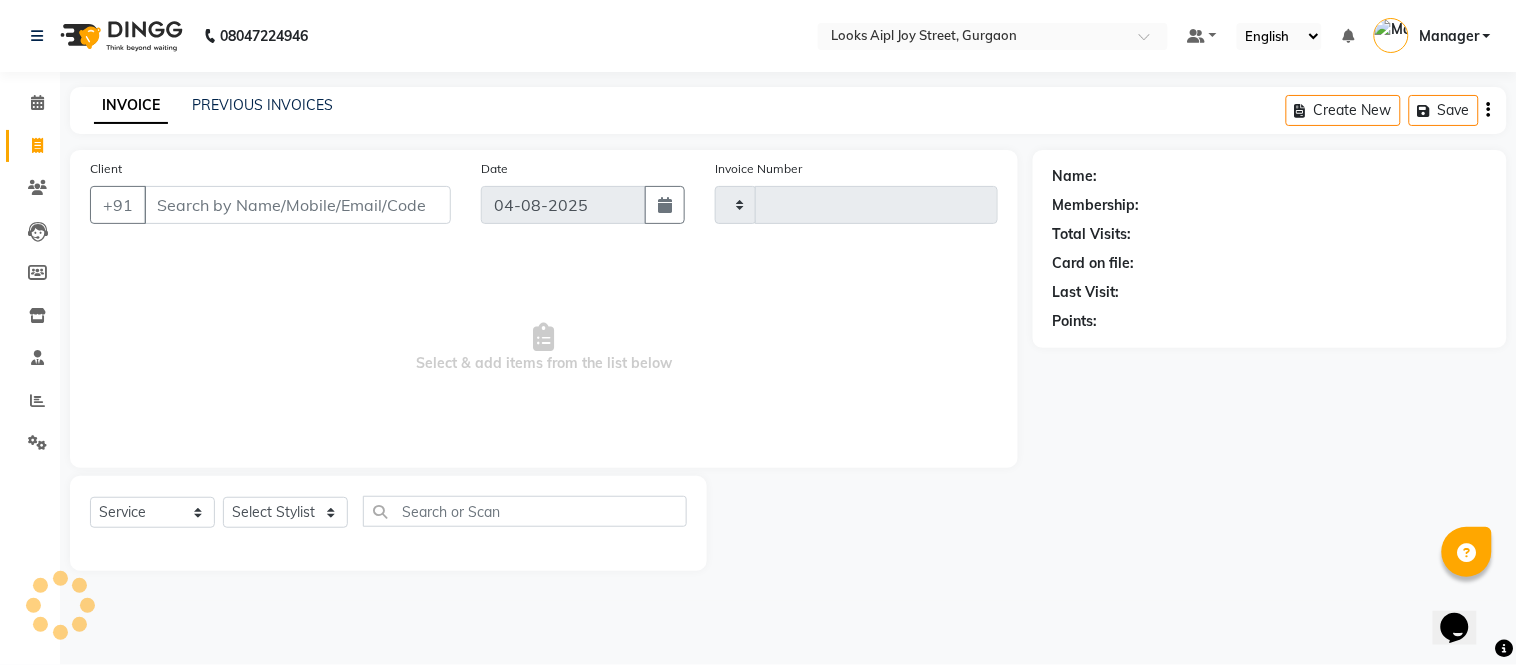 type on "5900" 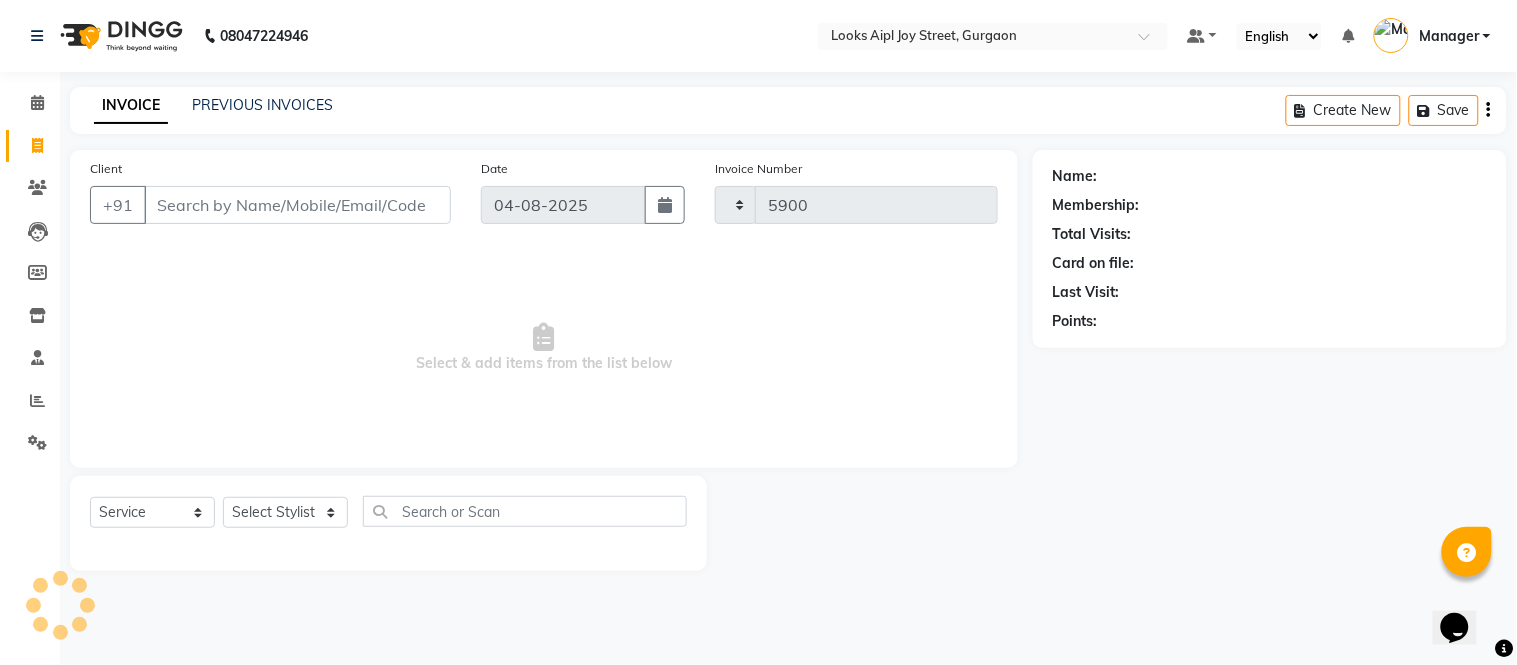 click 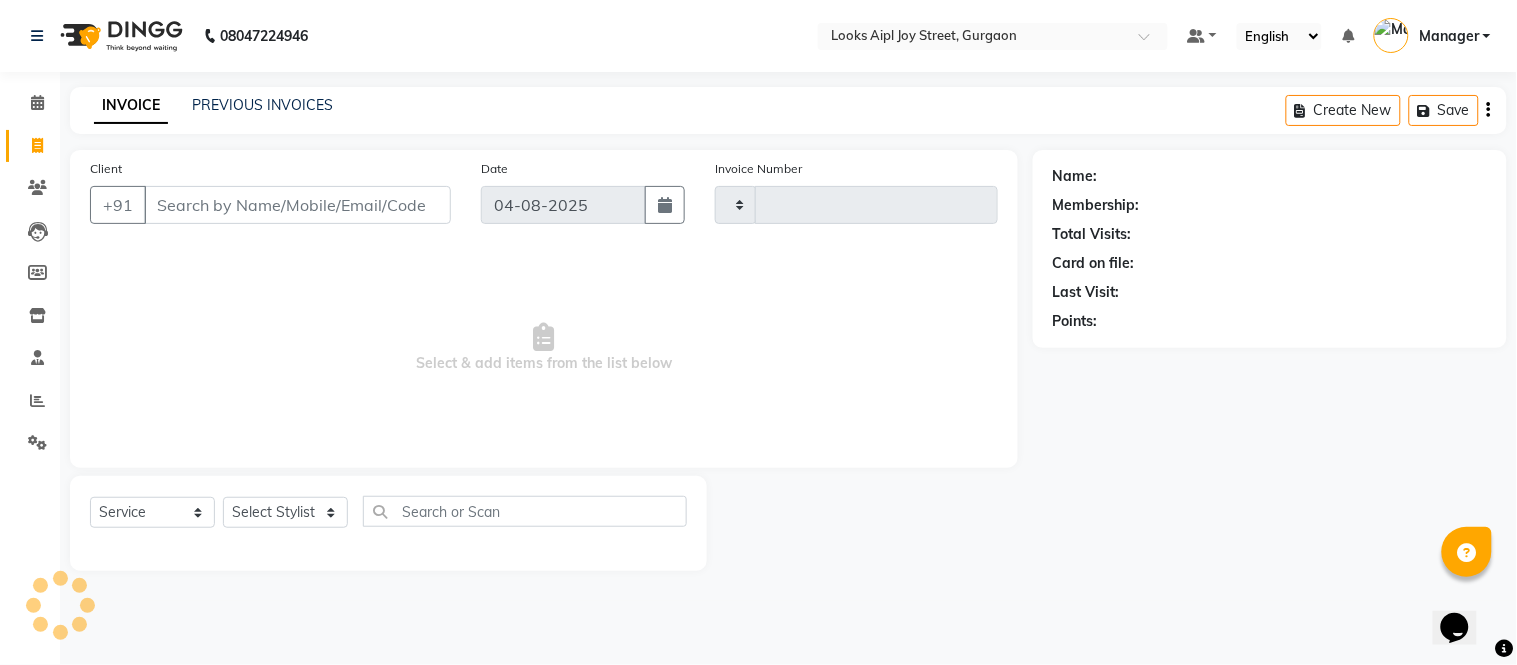 type on "5900" 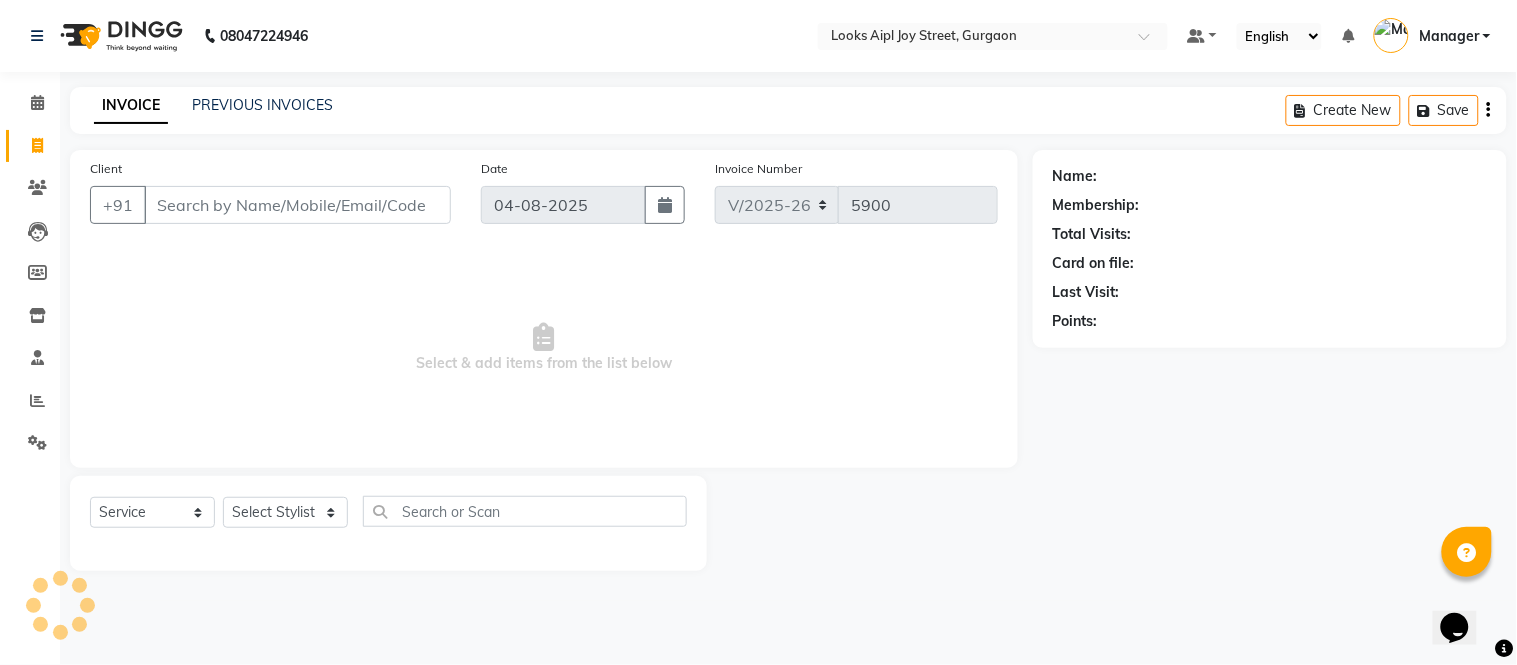 click 